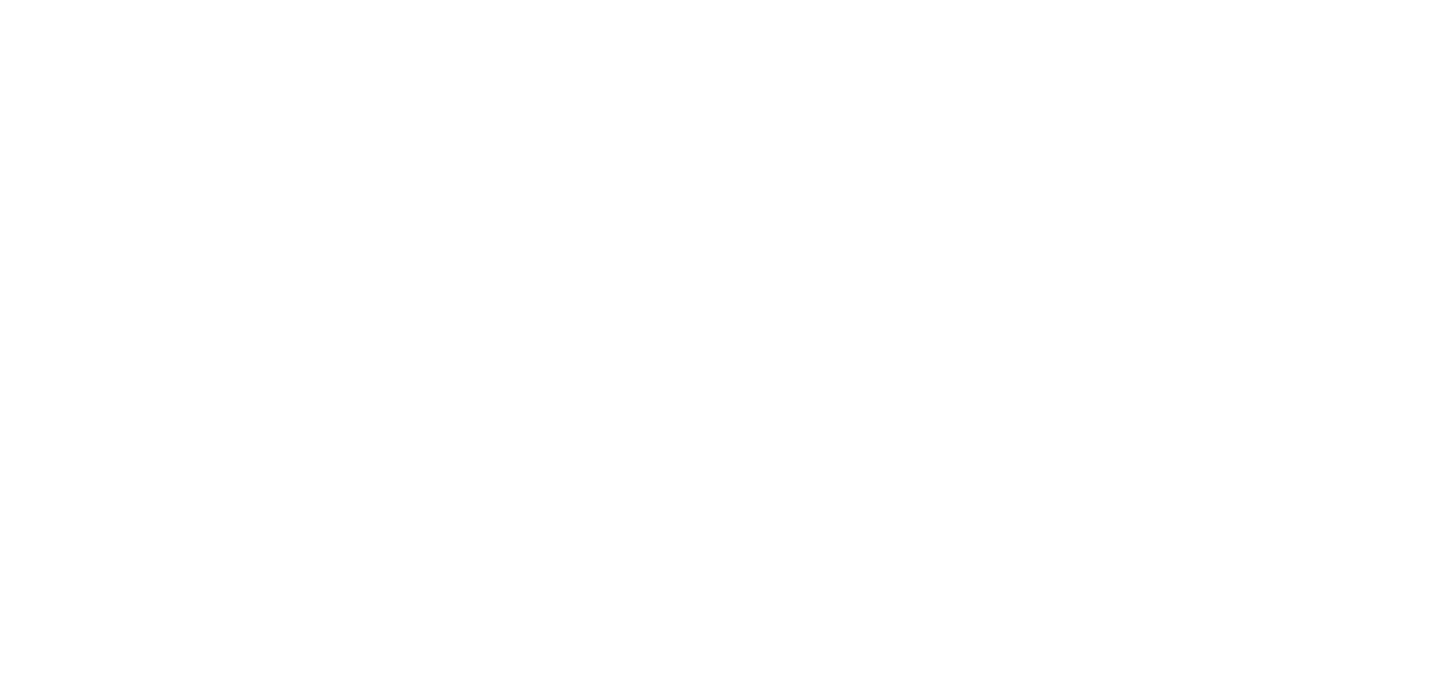 scroll, scrollTop: 0, scrollLeft: 0, axis: both 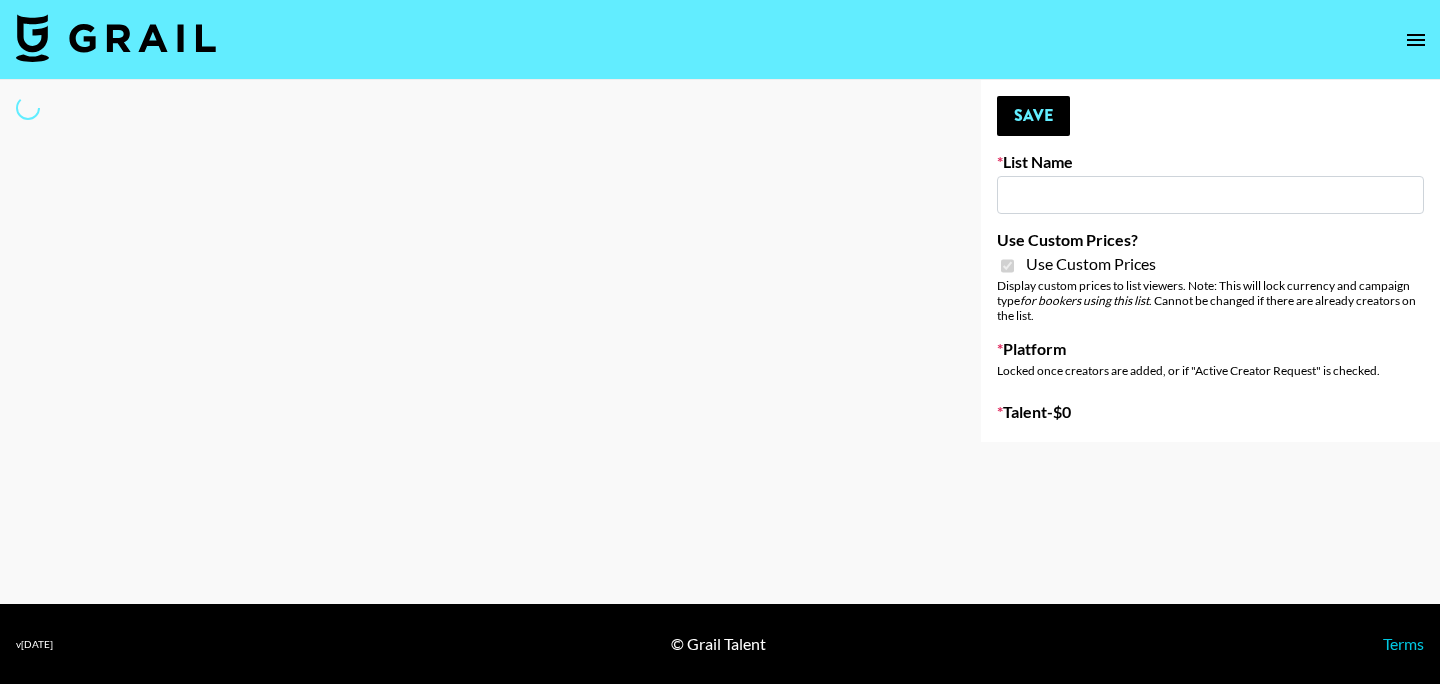 type on "L'Oreal US" 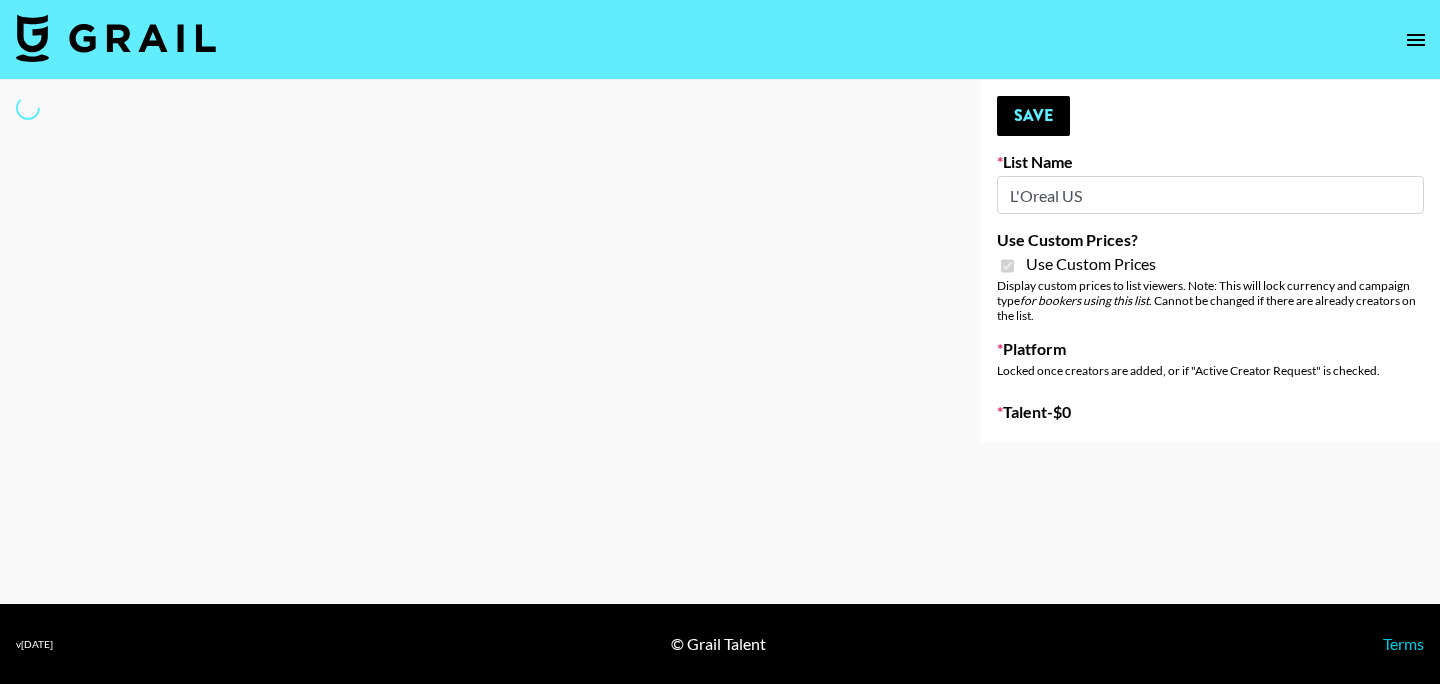 select on "Song" 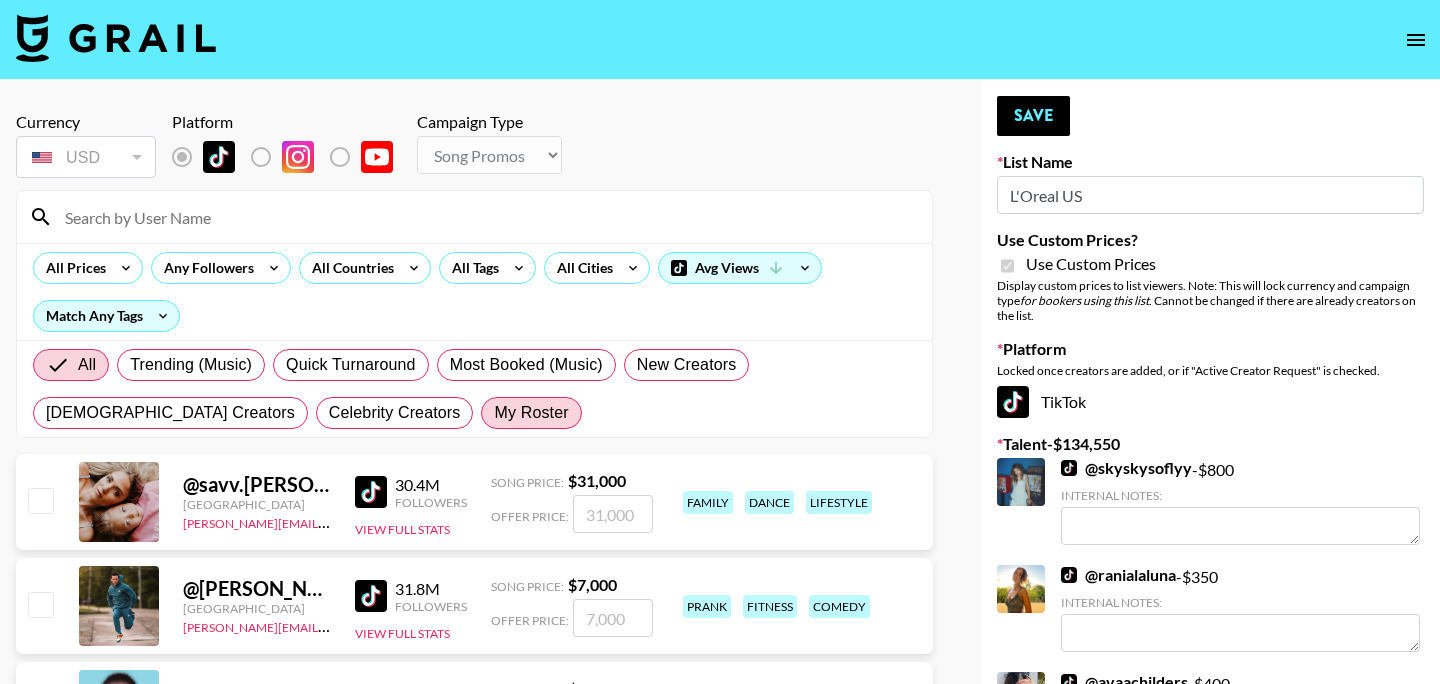 click on "My Roster" at bounding box center (531, 413) 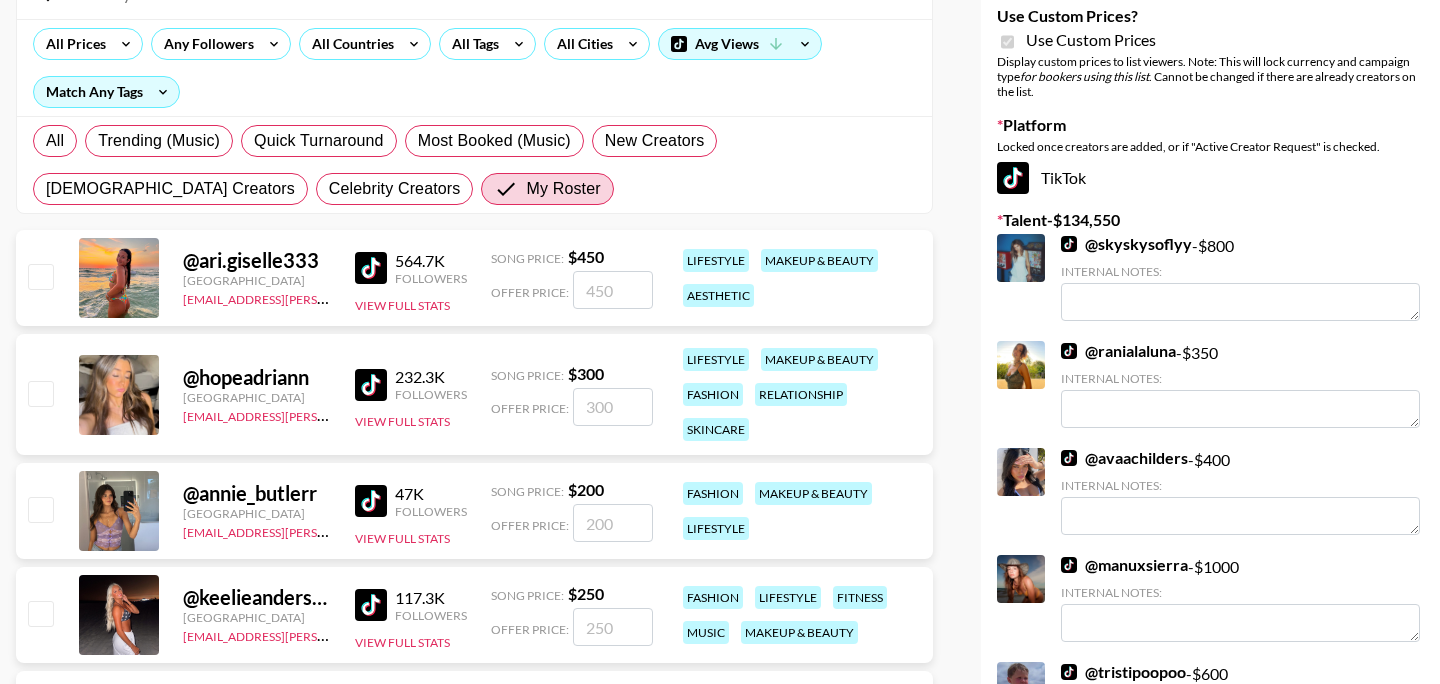 scroll, scrollTop: 227, scrollLeft: 0, axis: vertical 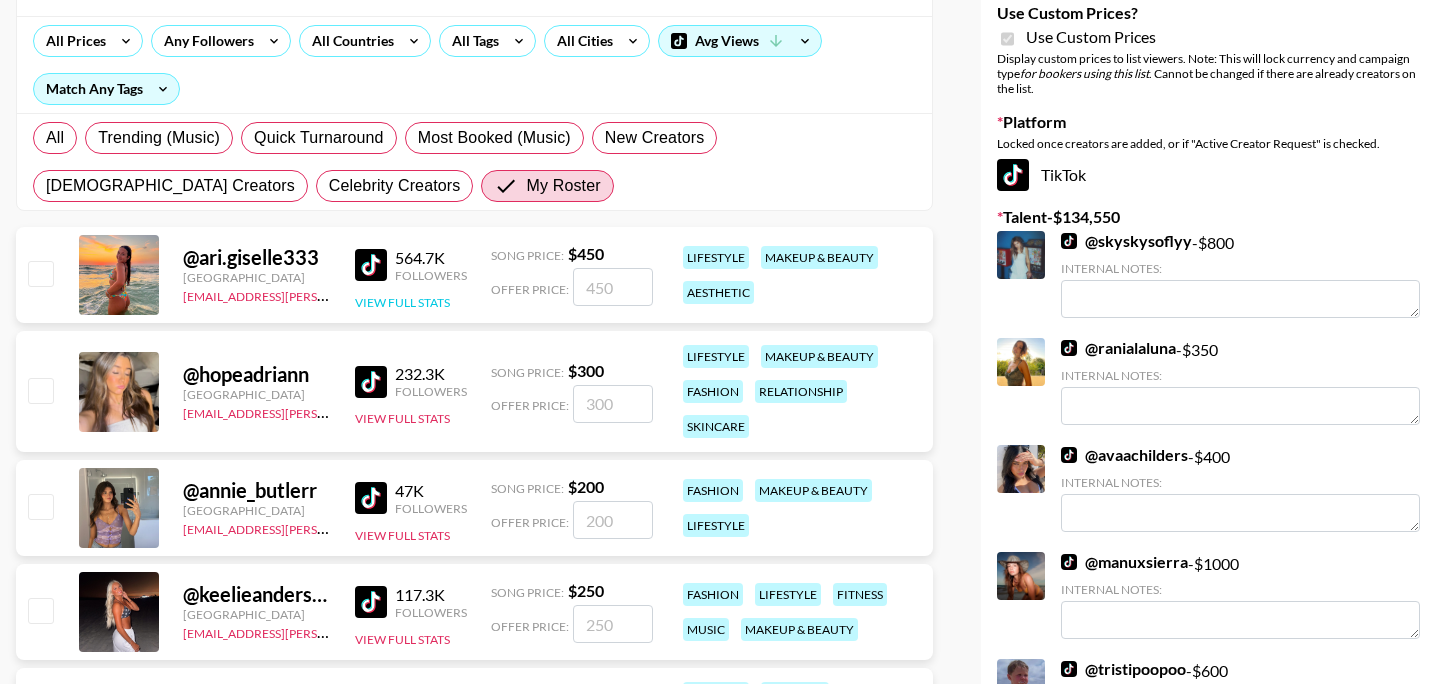 click on "View Full Stats" at bounding box center [402, 302] 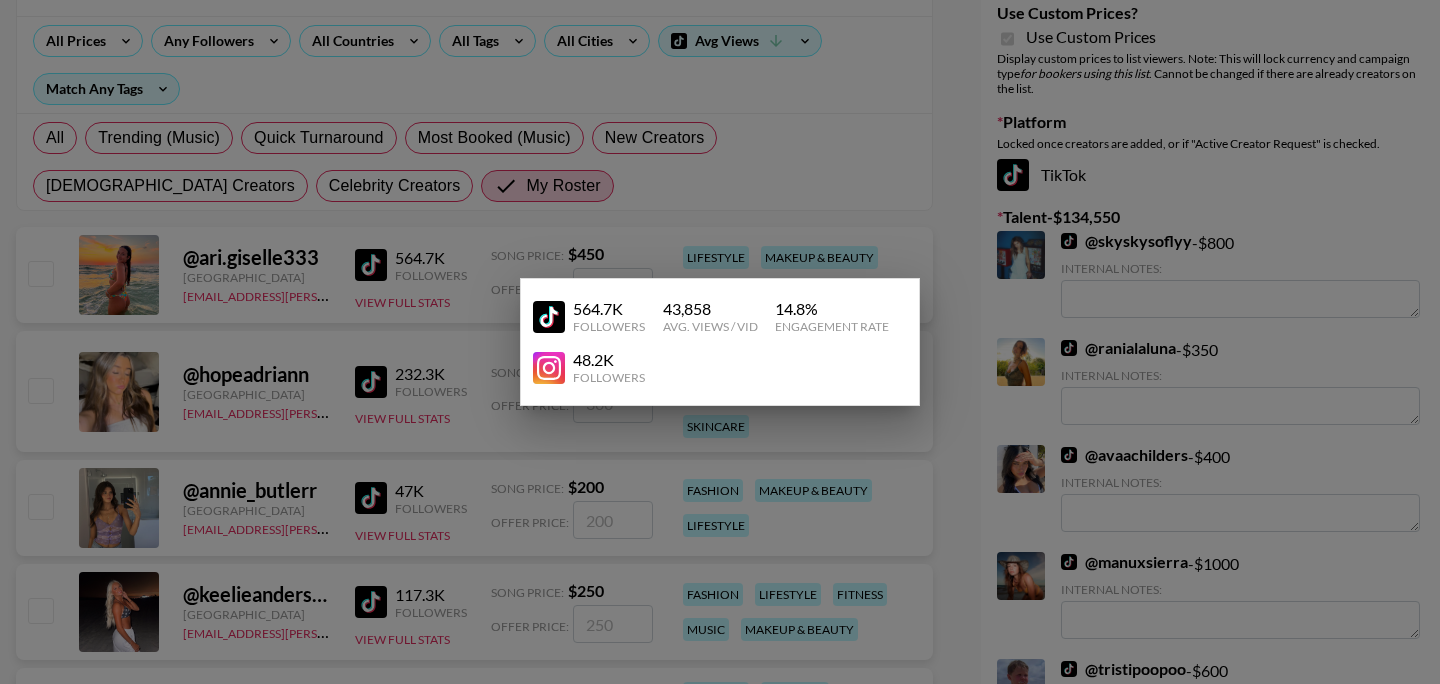 click at bounding box center (720, 342) 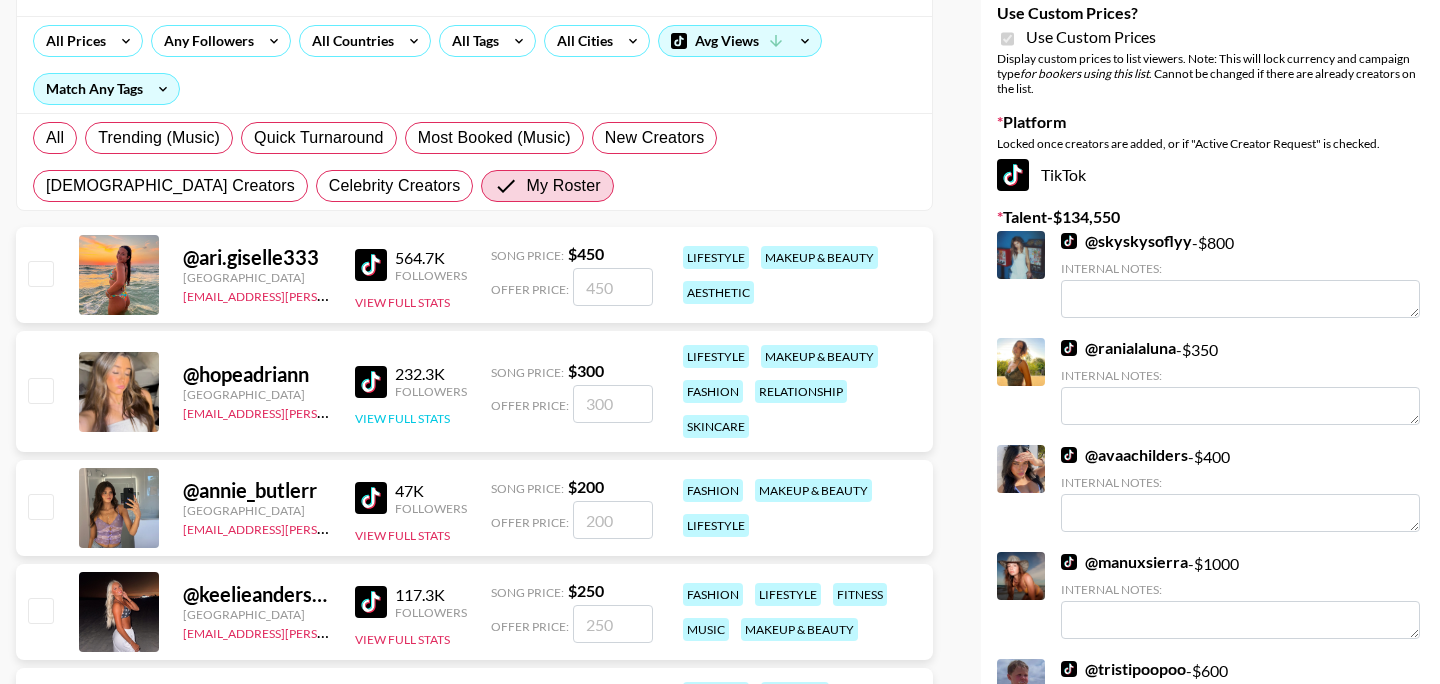 click on "View Full Stats" at bounding box center (402, 418) 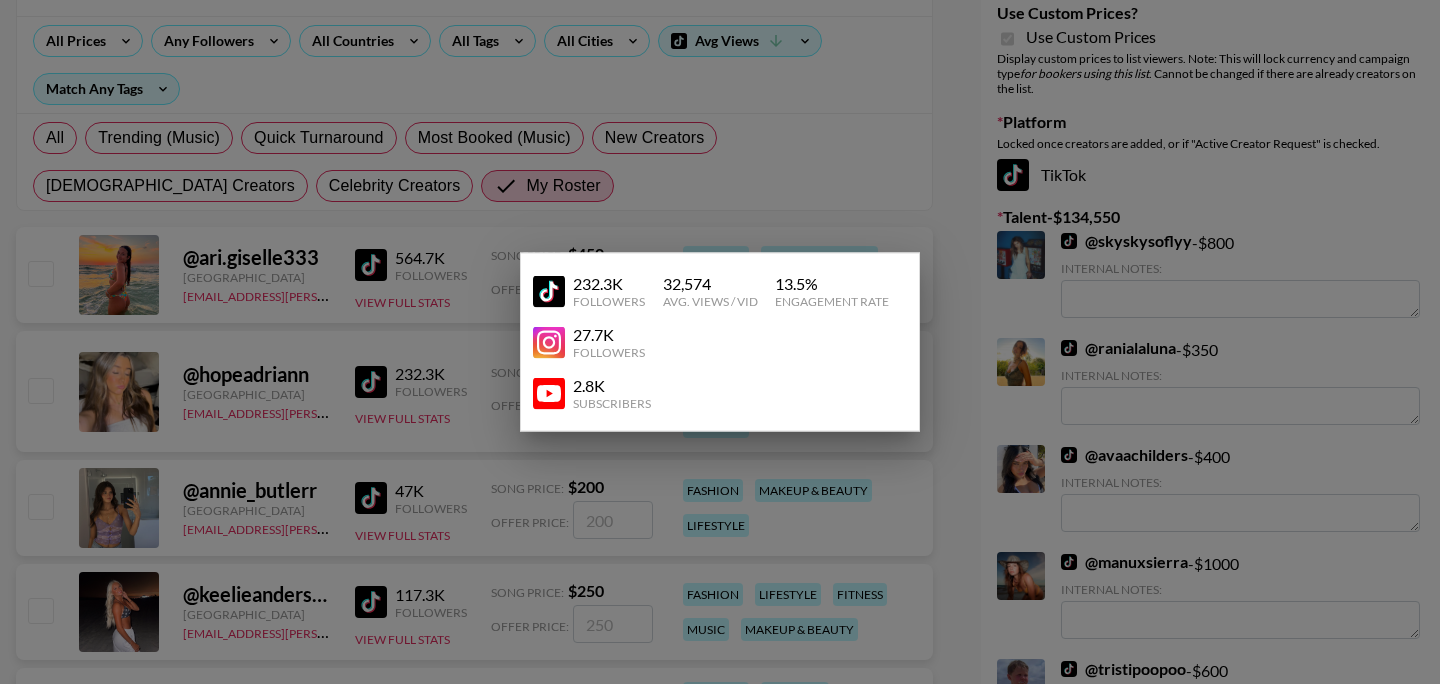 click at bounding box center (720, 342) 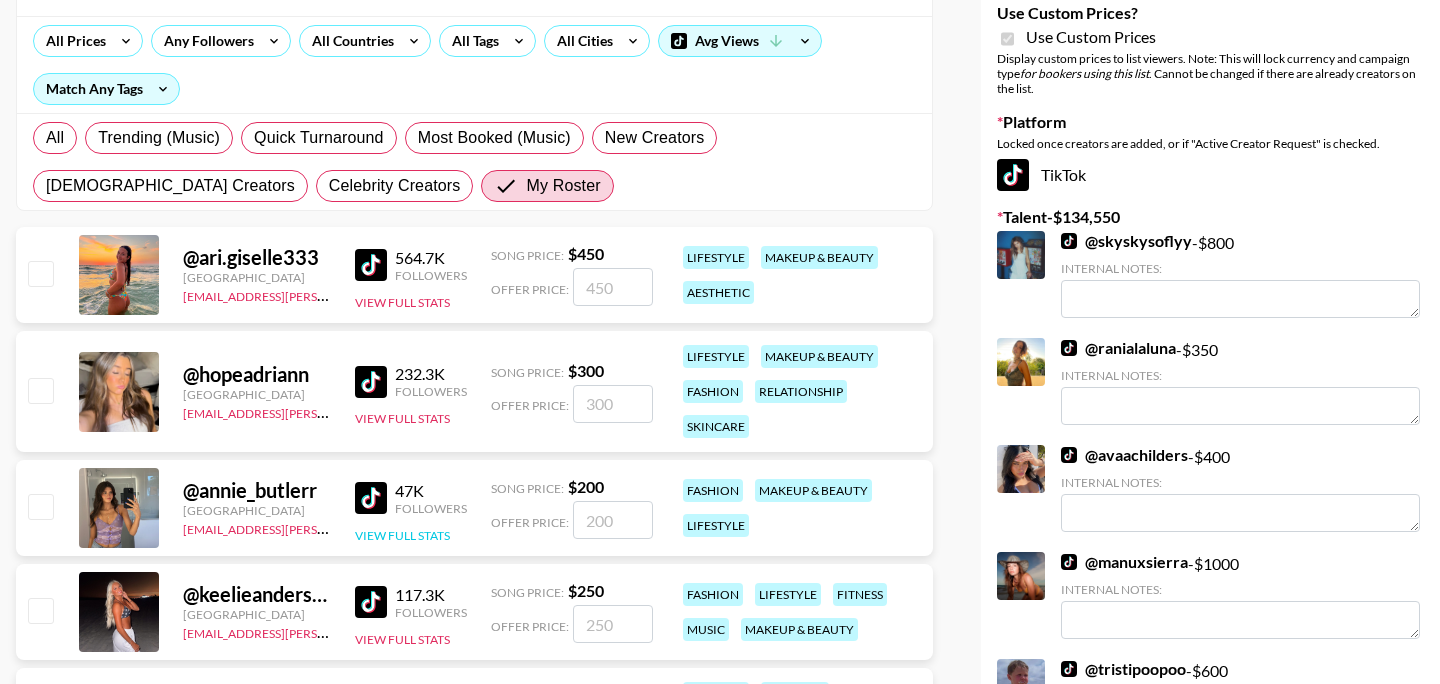click on "View Full Stats" at bounding box center [402, 535] 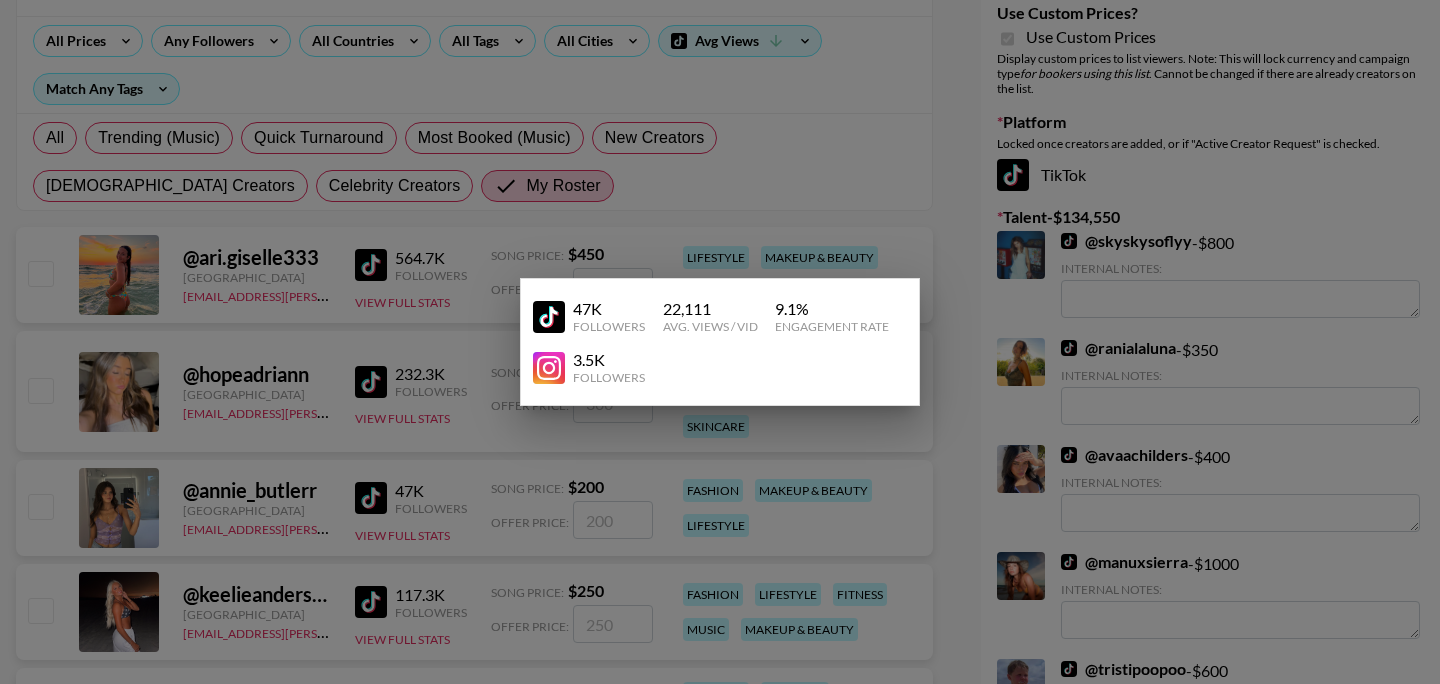 click at bounding box center (720, 342) 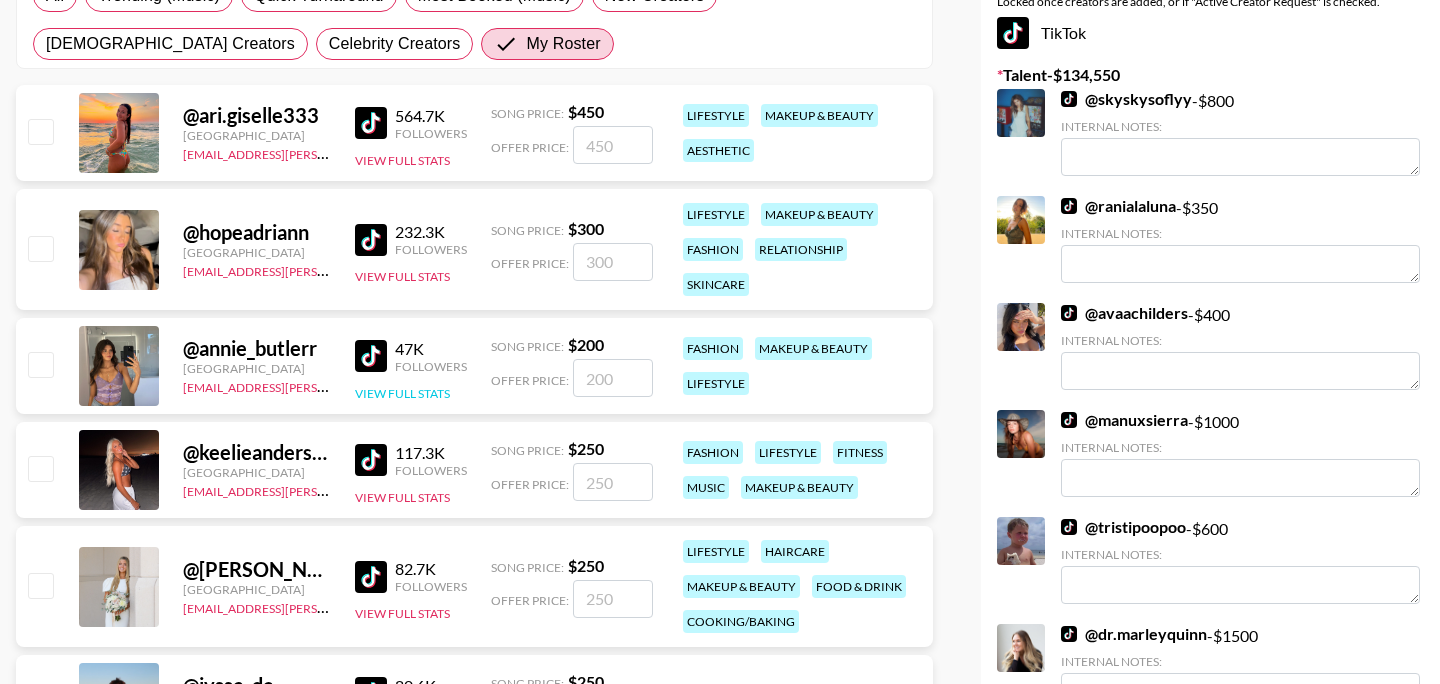 scroll, scrollTop: 370, scrollLeft: 0, axis: vertical 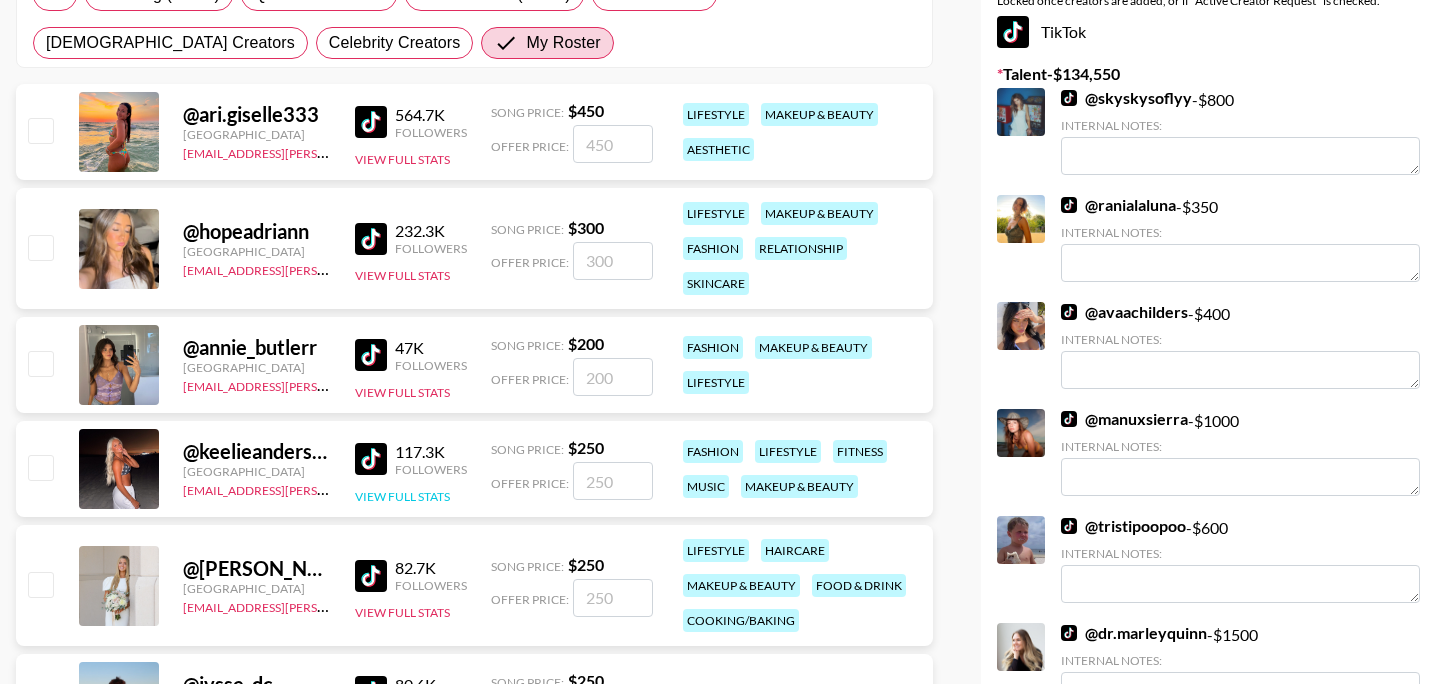 click on "117.3K Followers View Full Stats" at bounding box center (411, 469) 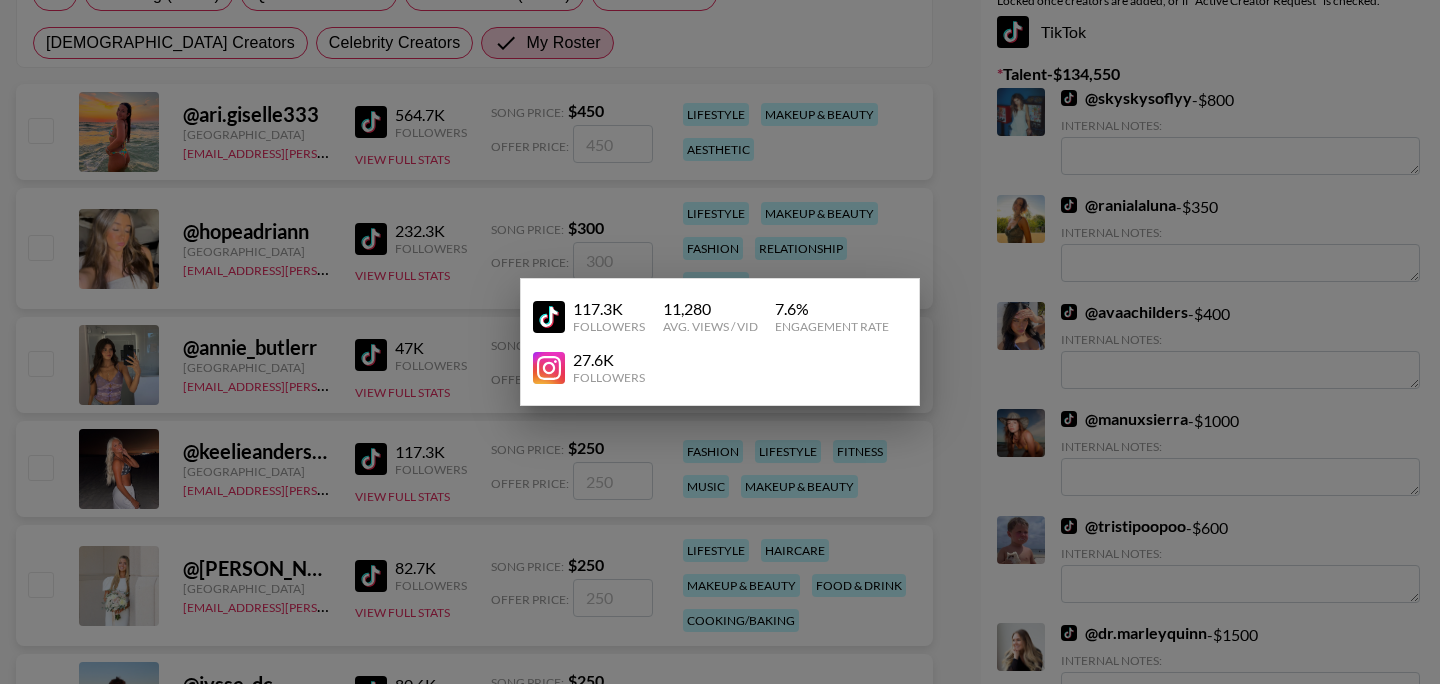 click at bounding box center [720, 342] 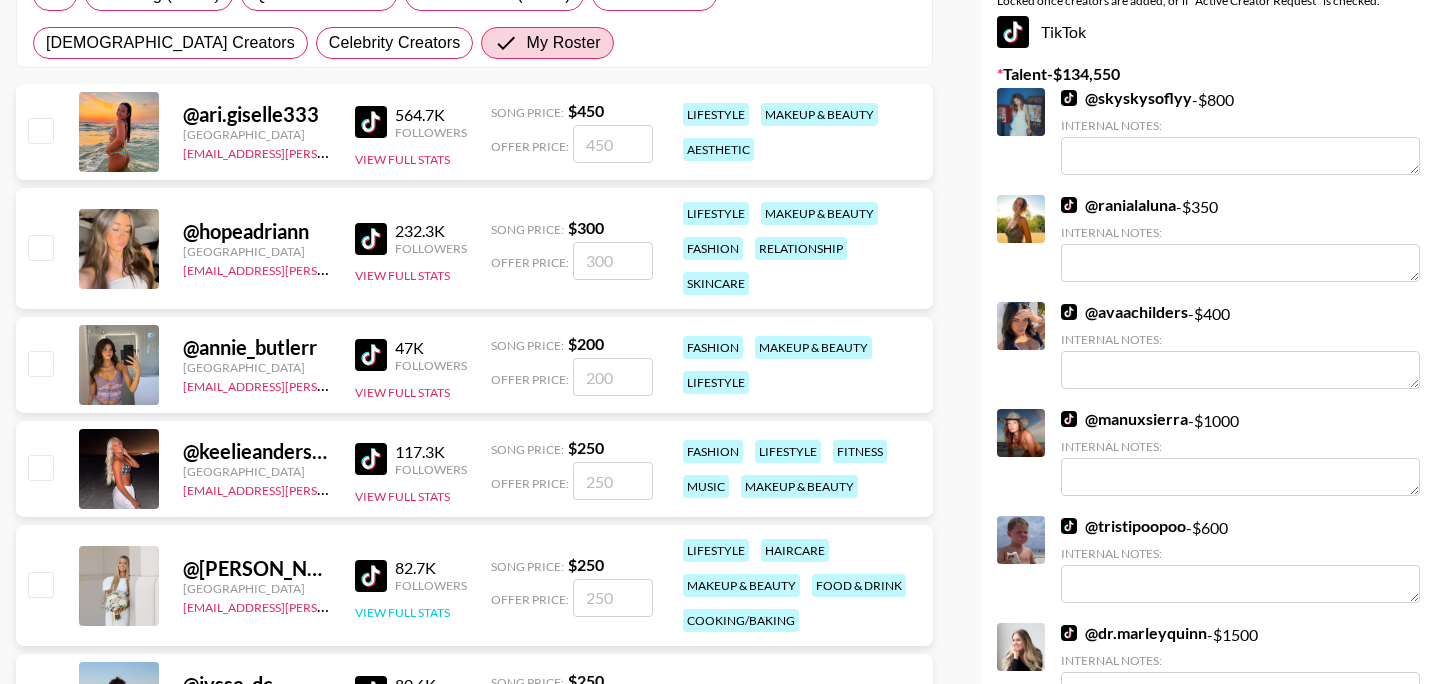 click on "View Full Stats" at bounding box center (402, 612) 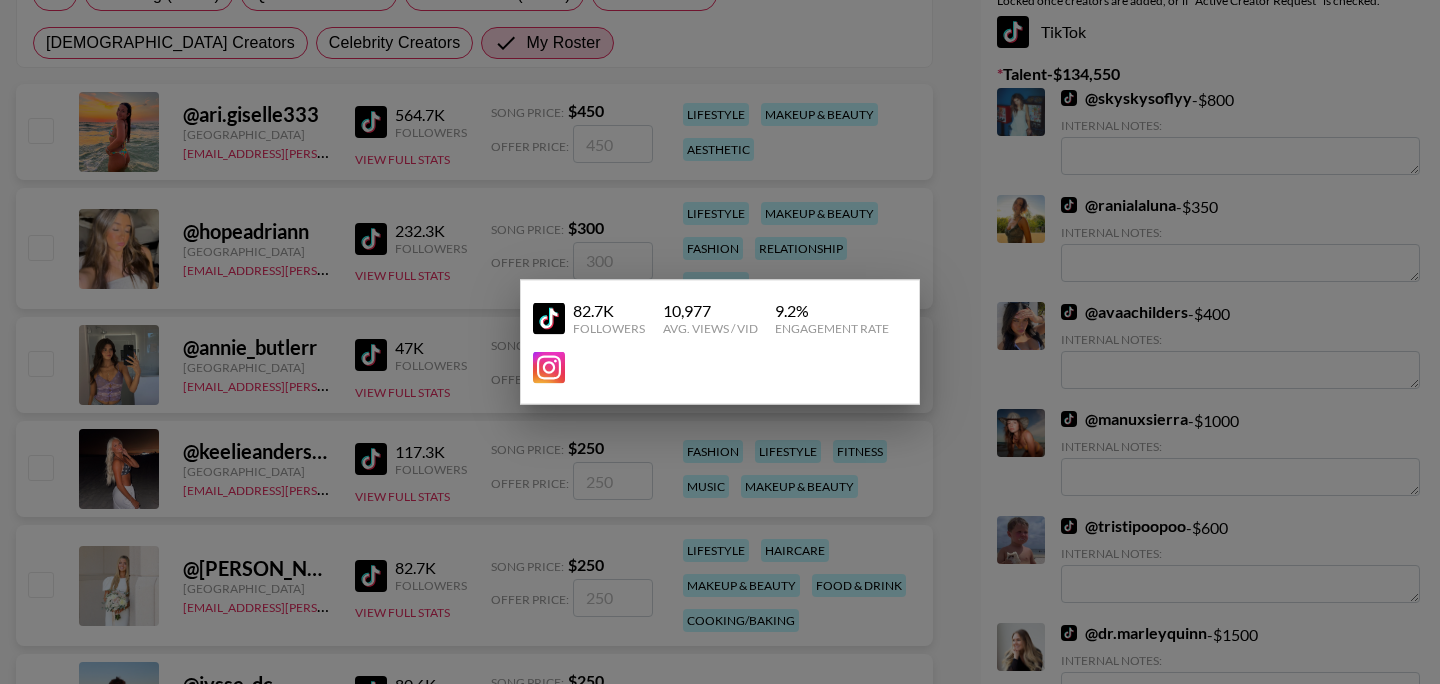 click at bounding box center (720, 342) 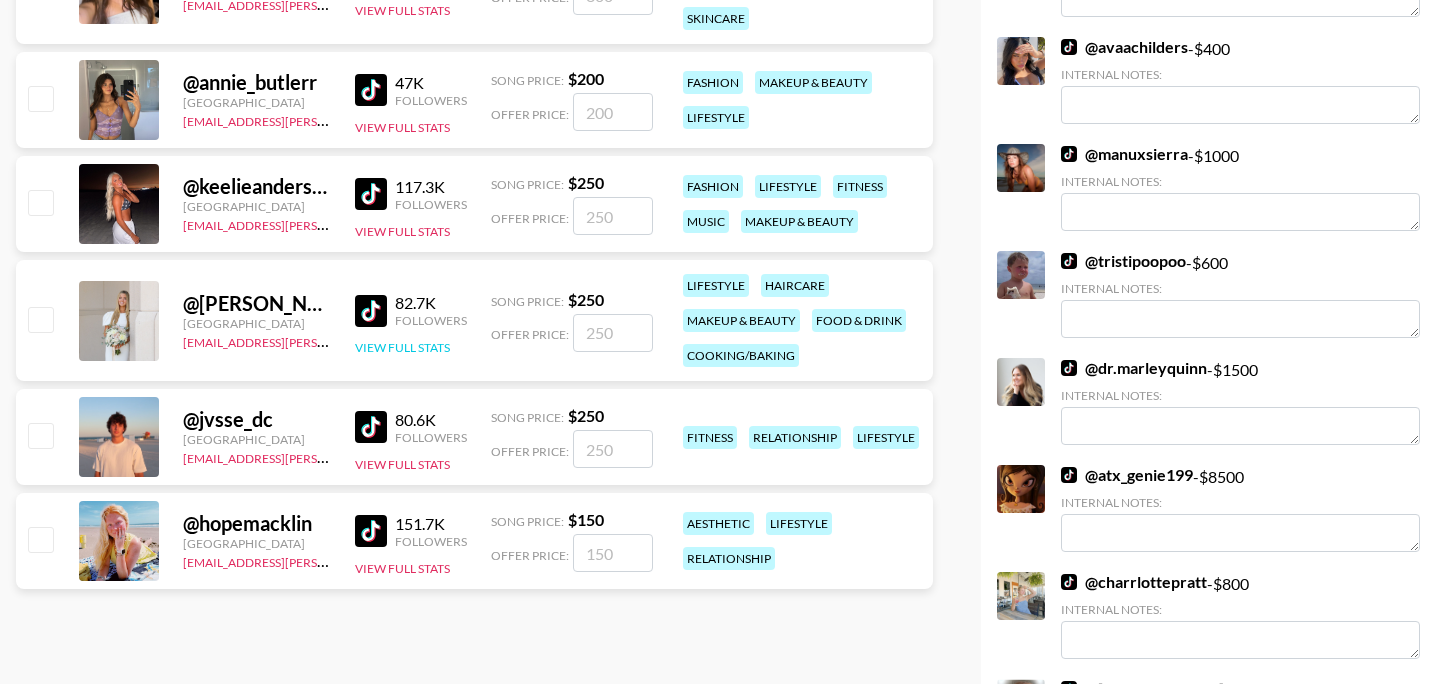 scroll, scrollTop: 636, scrollLeft: 0, axis: vertical 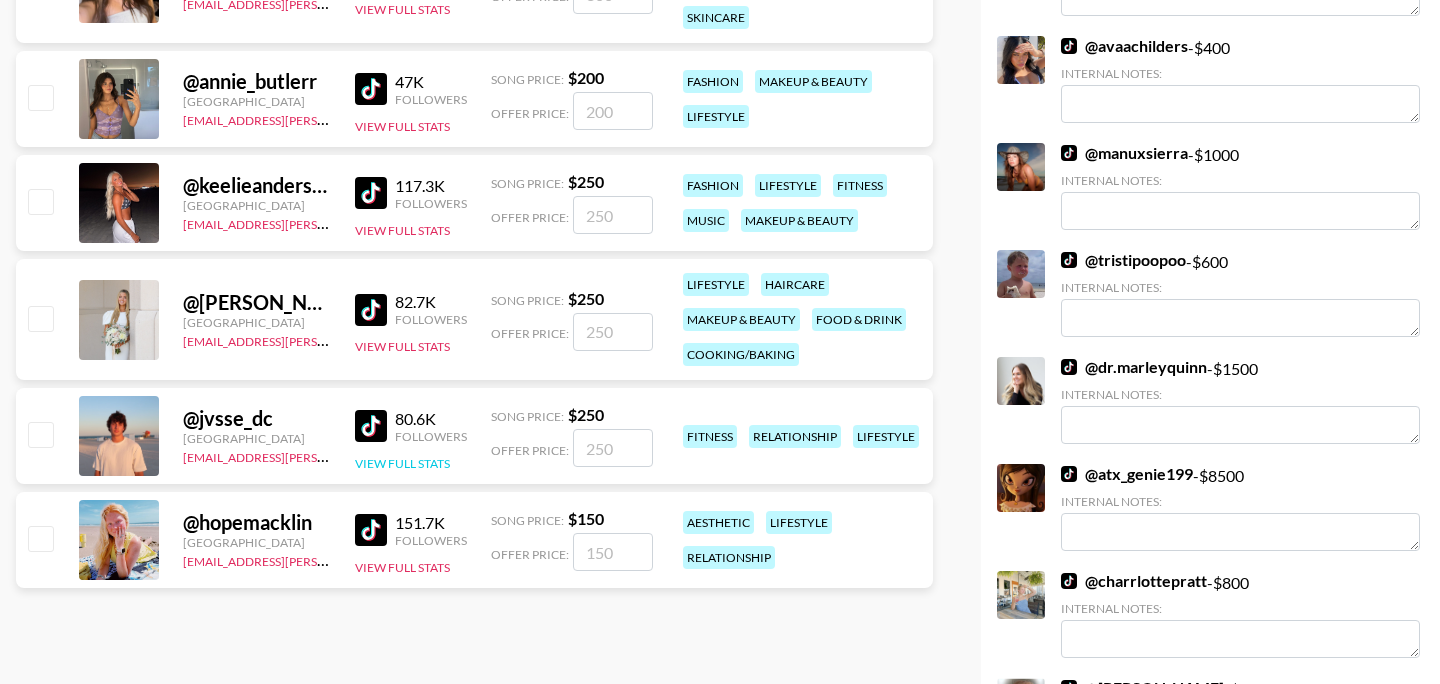 click on "View Full Stats" at bounding box center (402, 463) 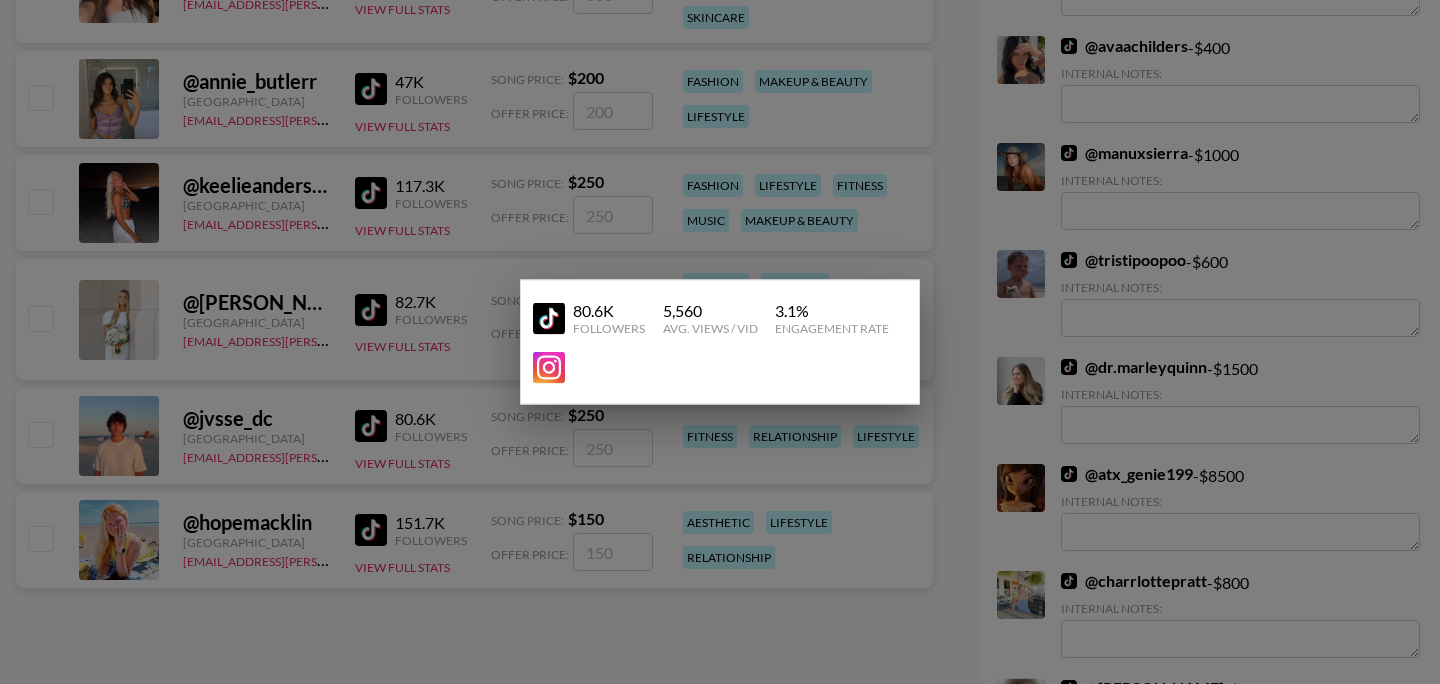 click at bounding box center [720, 342] 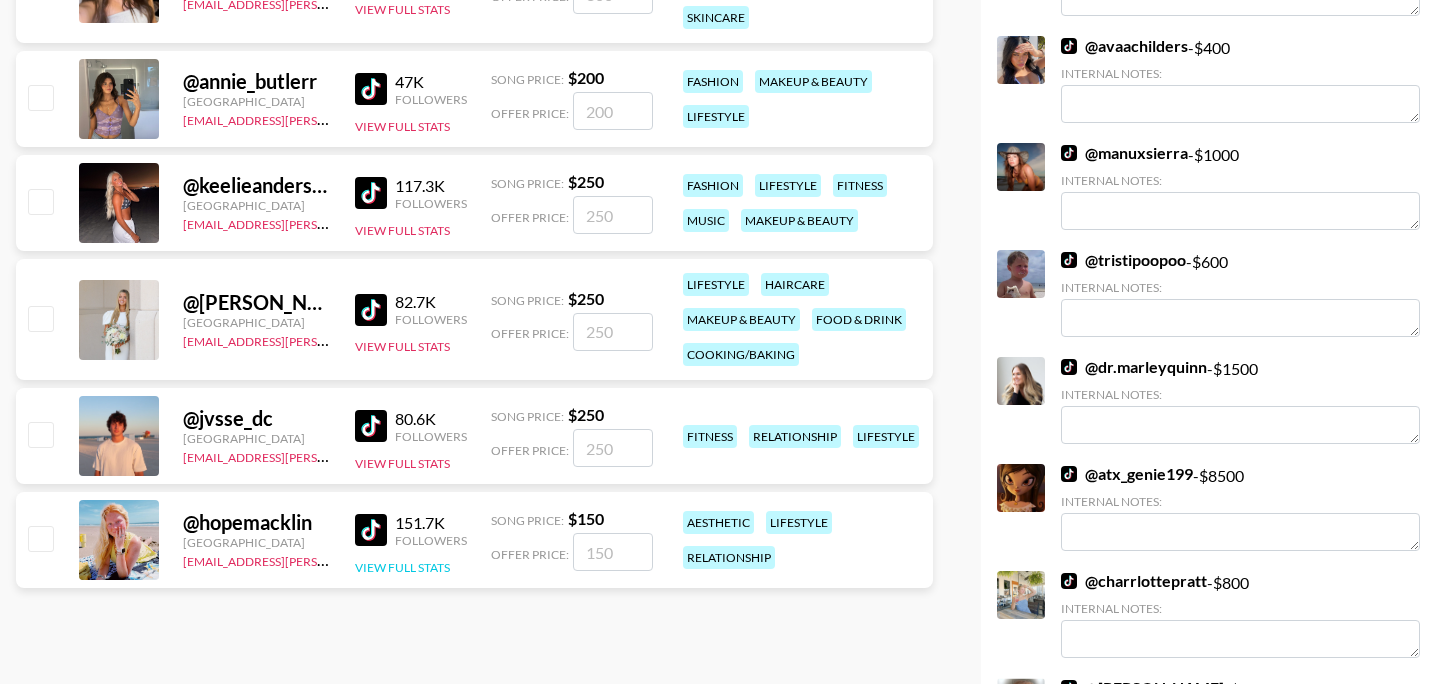 click on "View Full Stats" at bounding box center (402, 567) 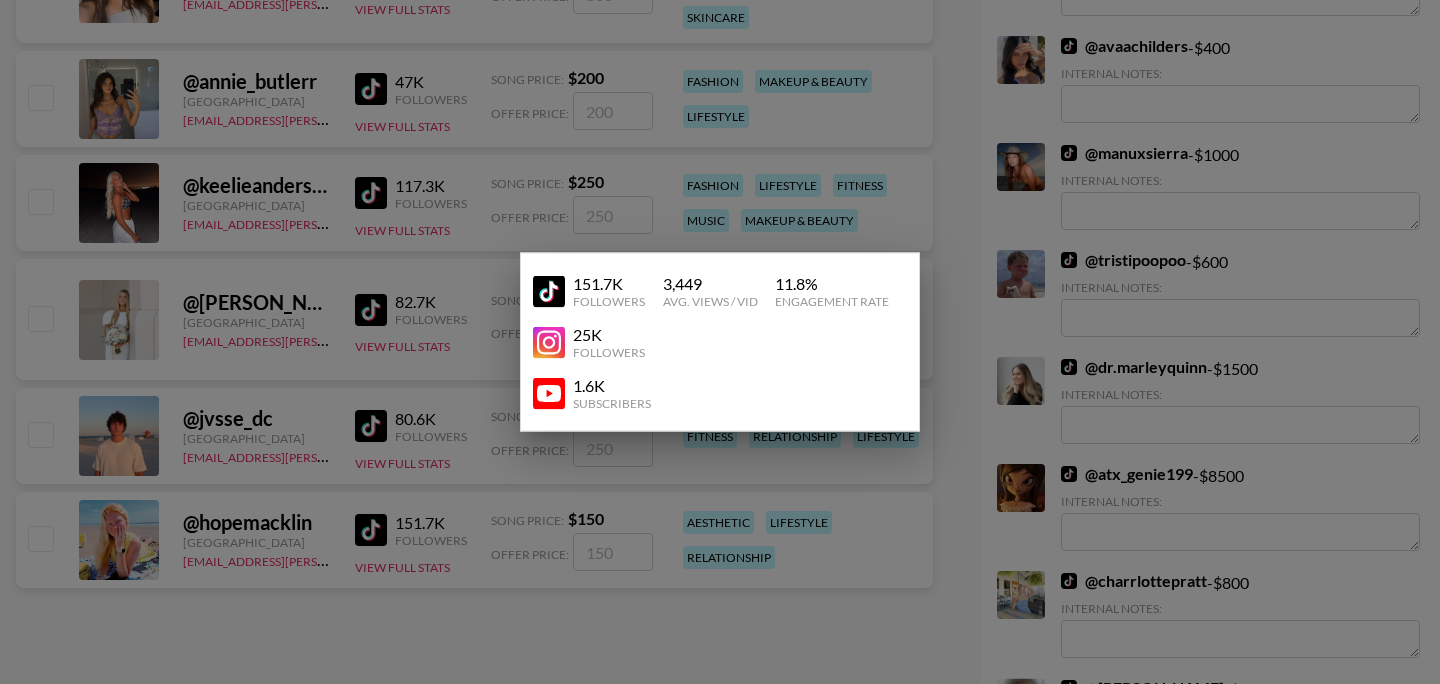 click at bounding box center (720, 342) 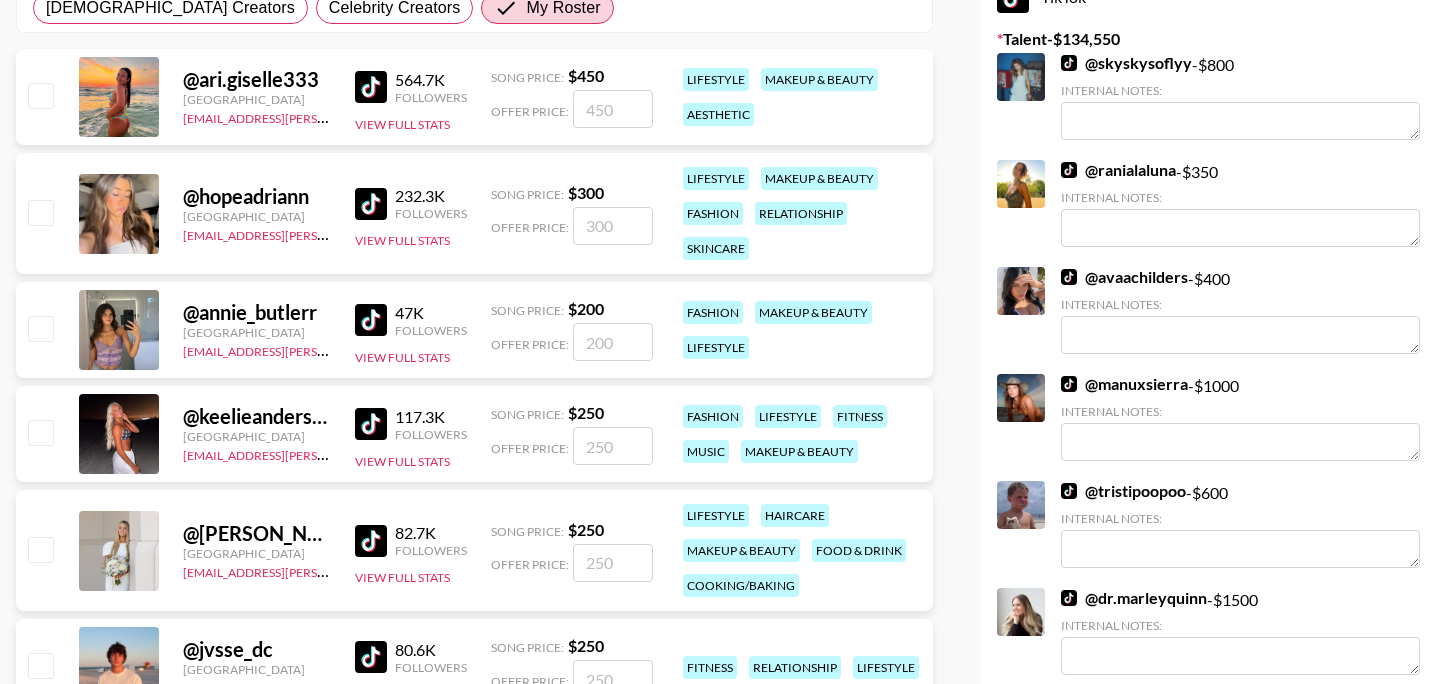 scroll, scrollTop: 385, scrollLeft: 0, axis: vertical 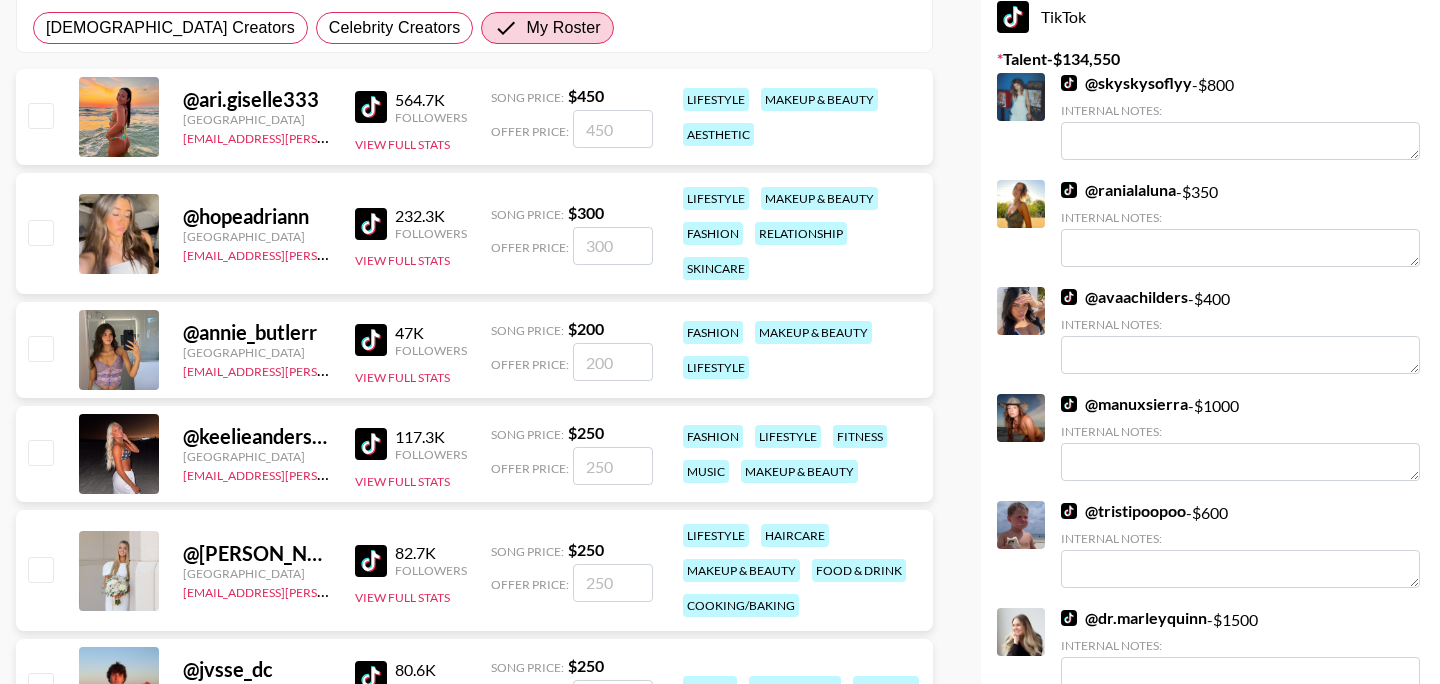 click at bounding box center [40, 115] 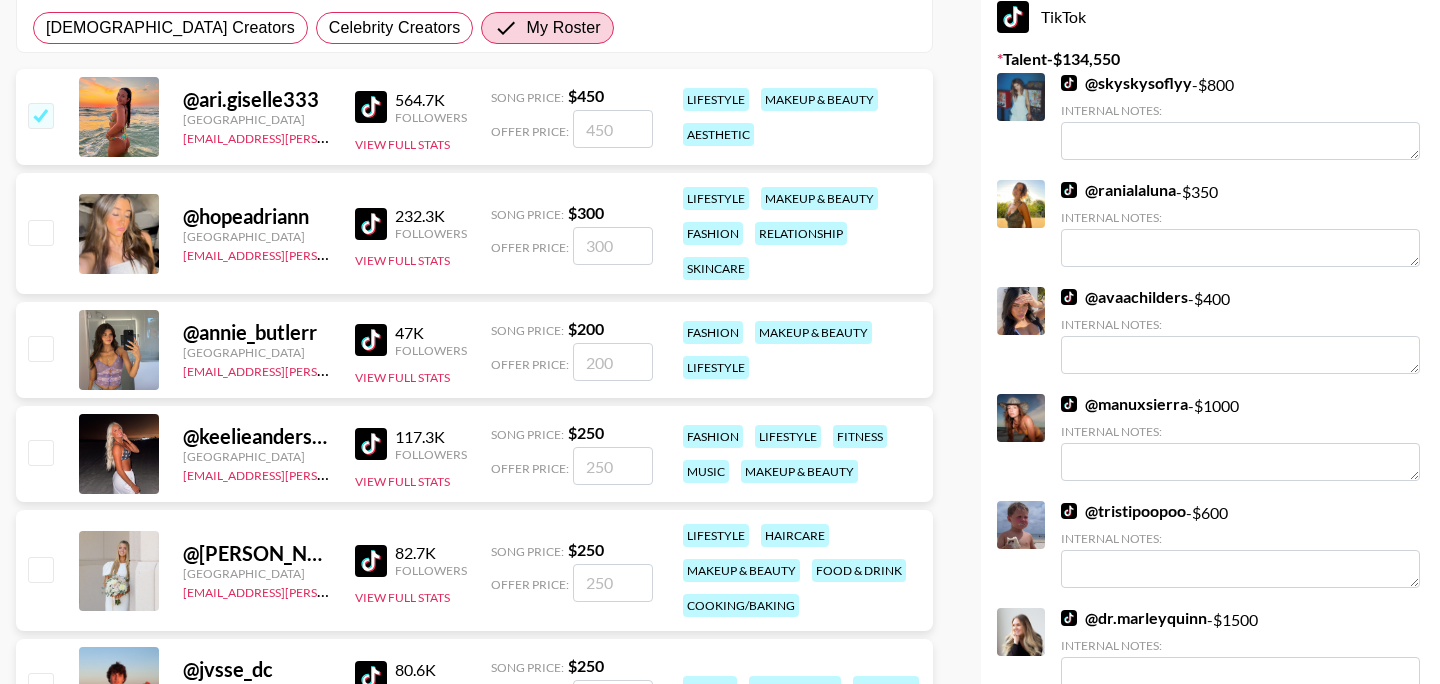checkbox on "true" 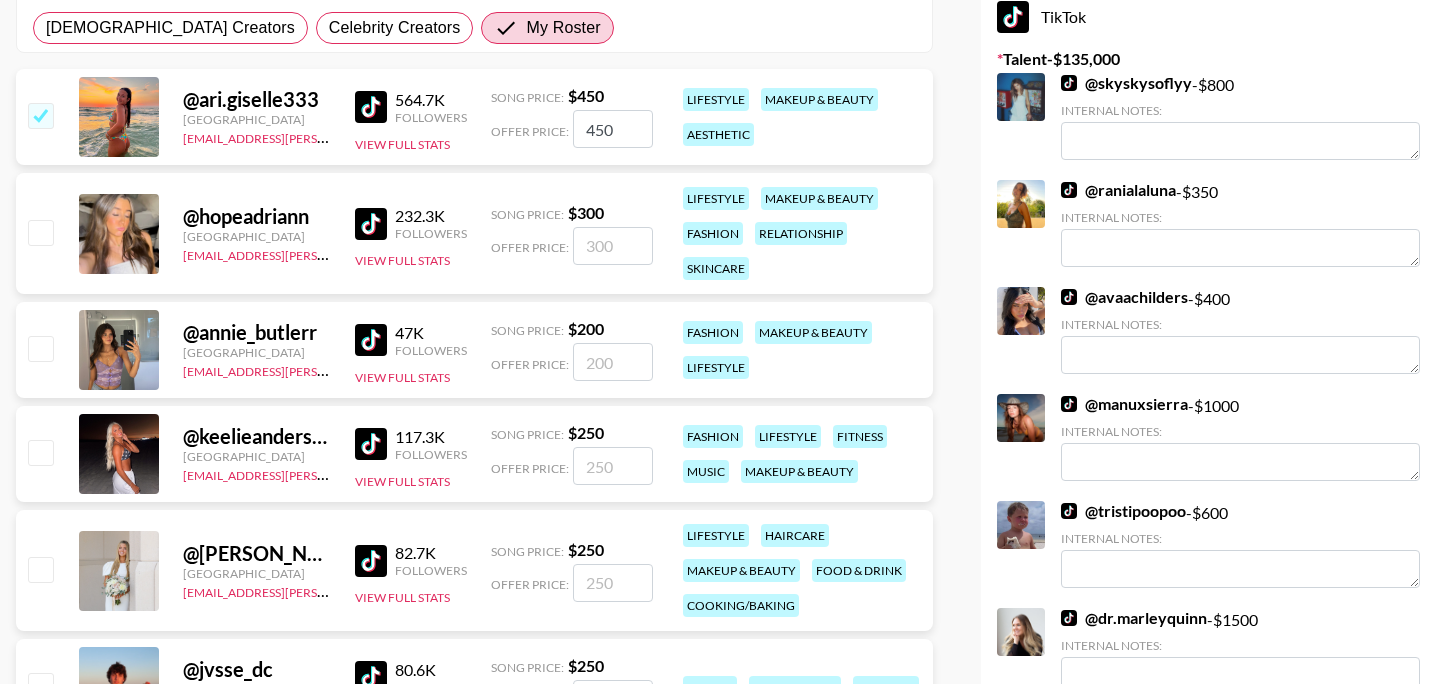 click at bounding box center (40, 232) 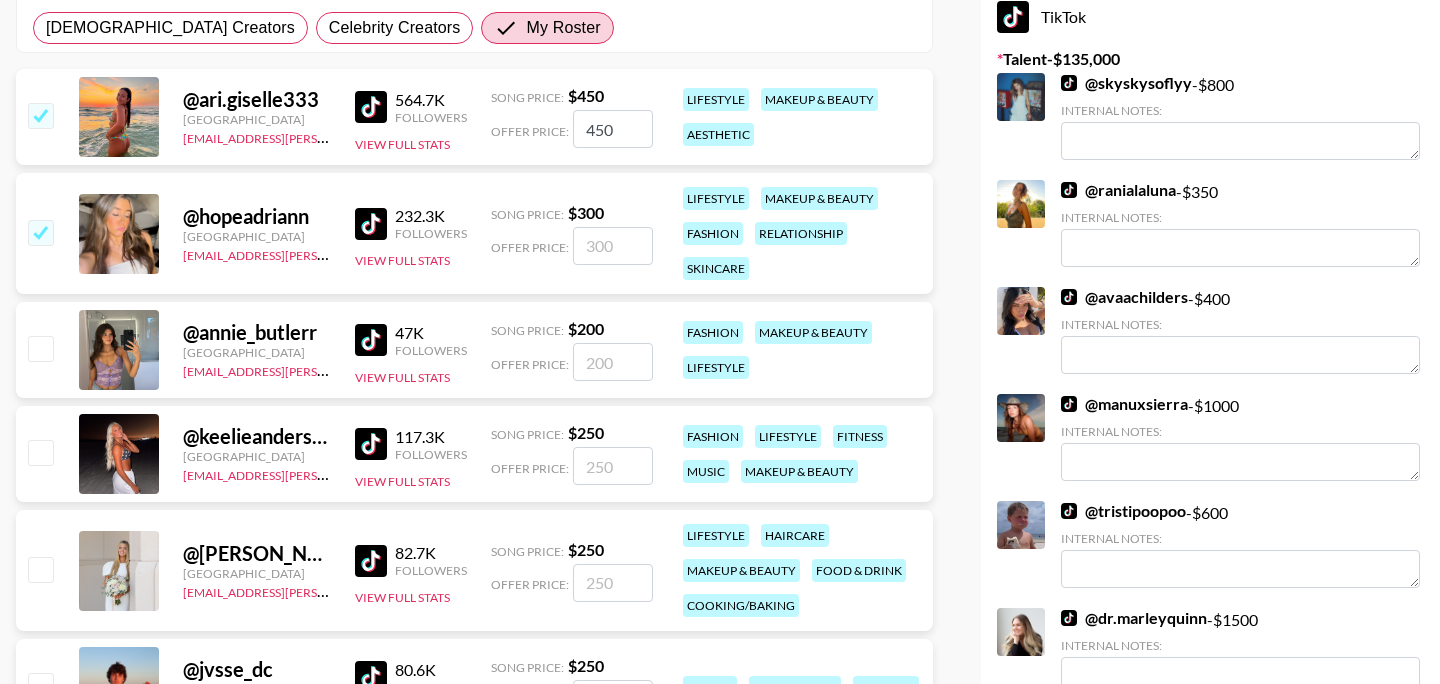 checkbox on "true" 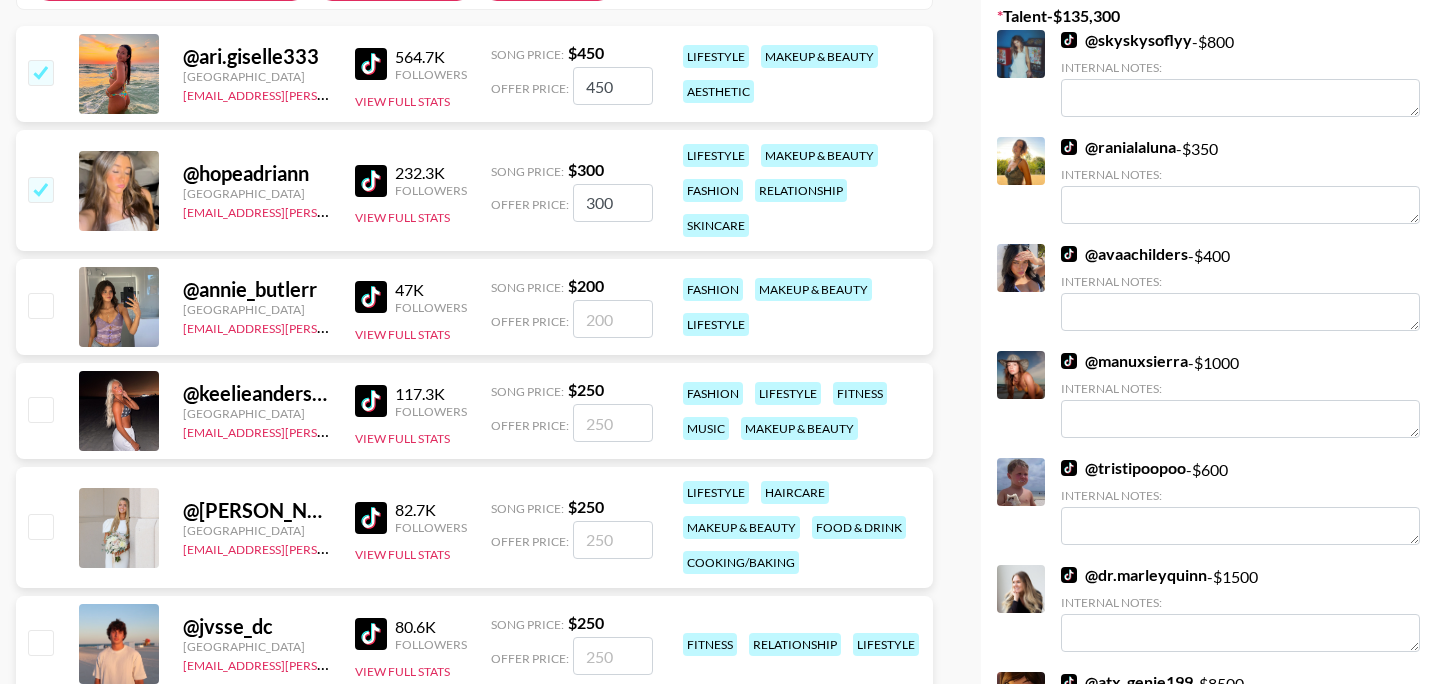 scroll, scrollTop: 426, scrollLeft: 0, axis: vertical 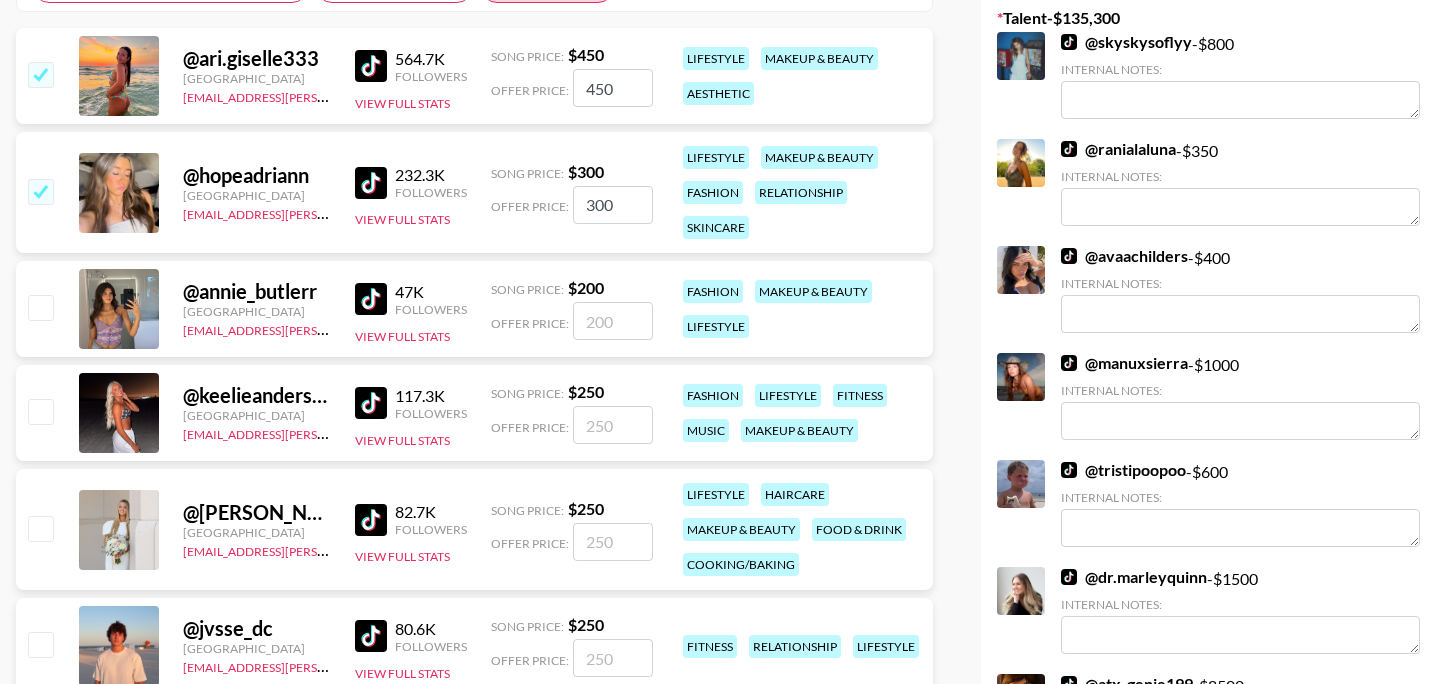 click at bounding box center [40, 307] 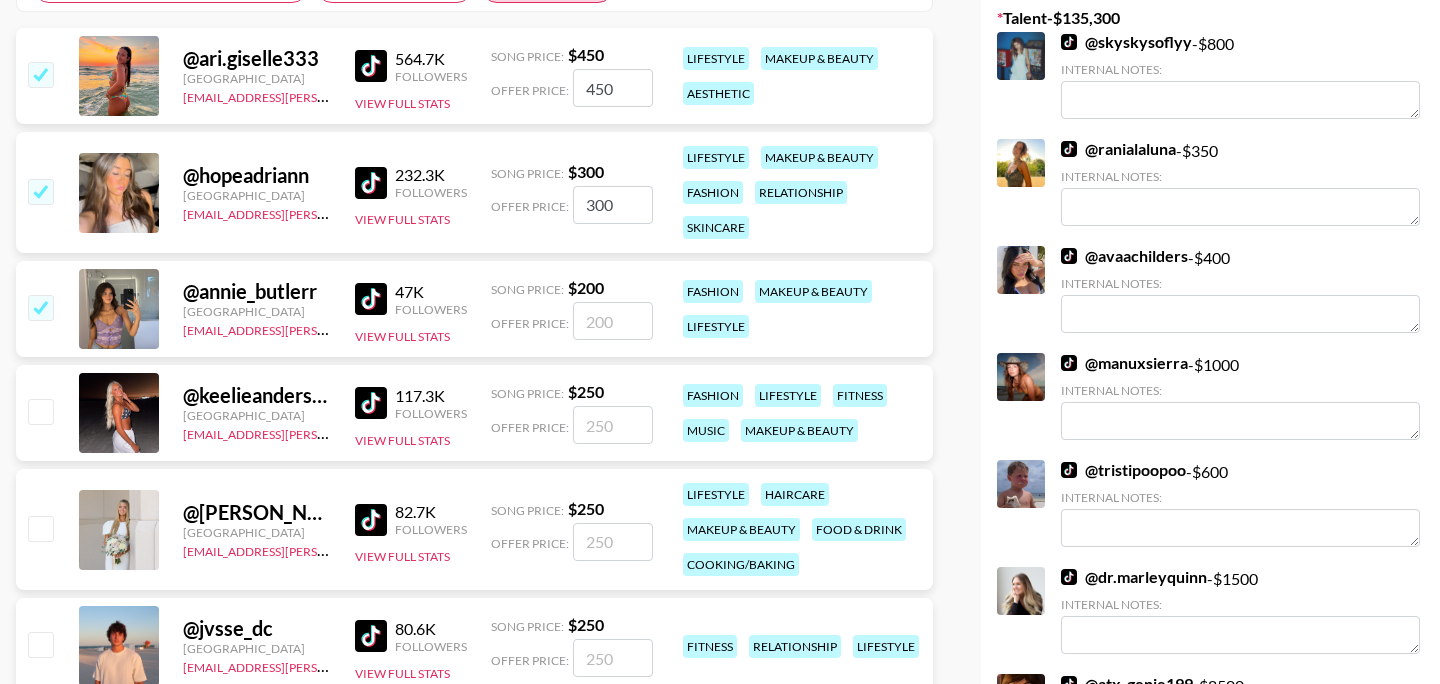 checkbox on "true" 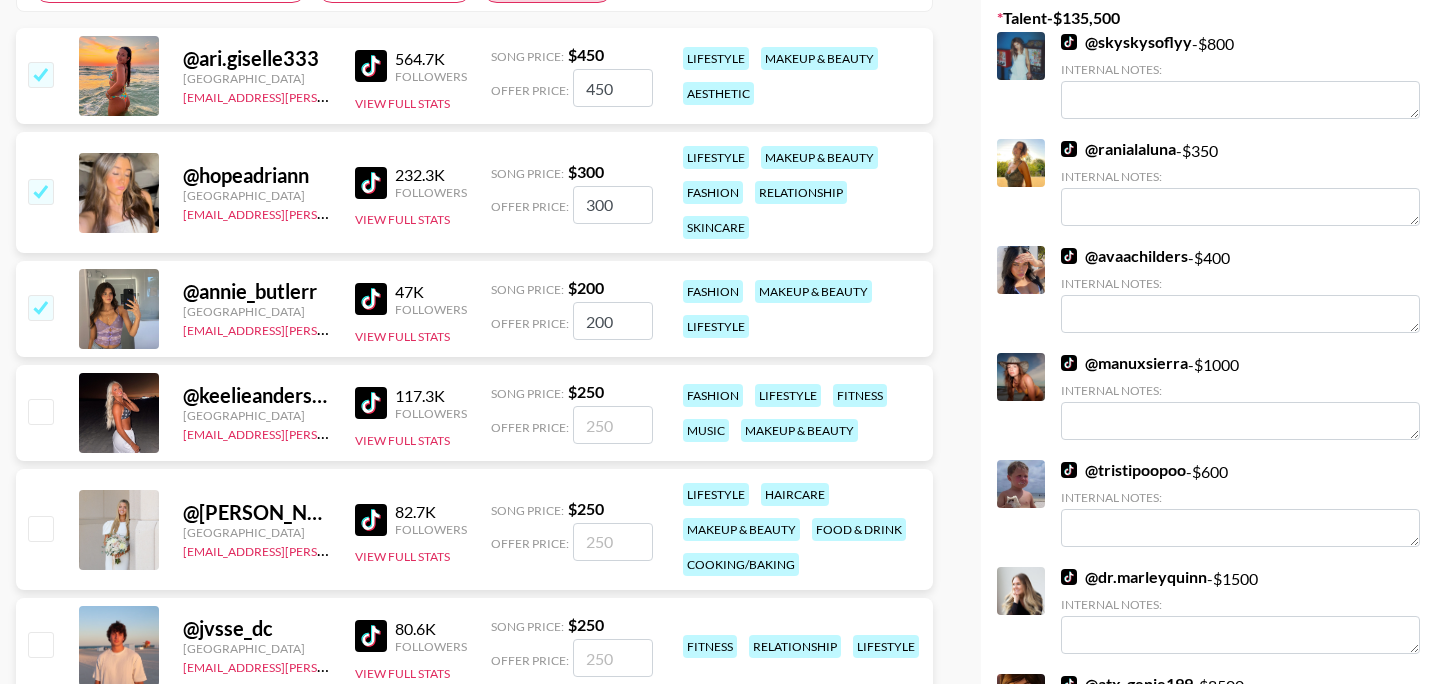 click at bounding box center (39, 413) 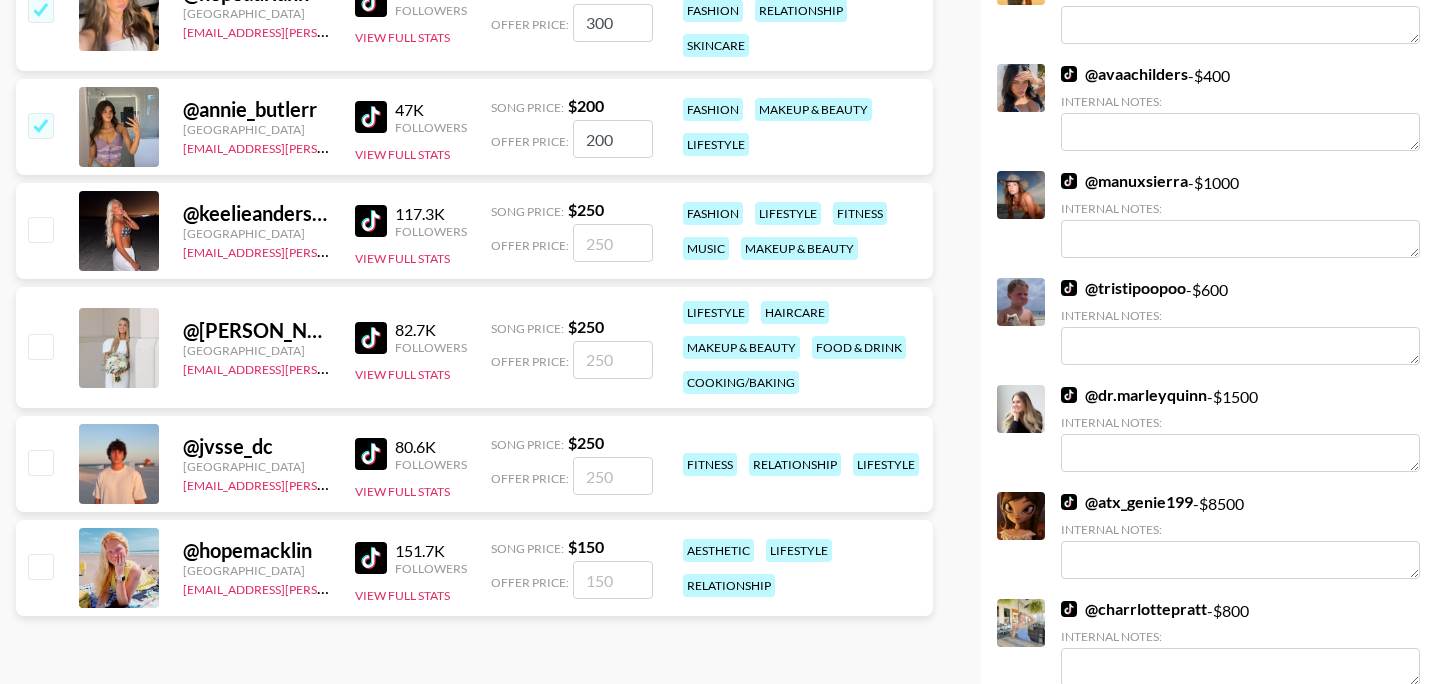 scroll, scrollTop: 609, scrollLeft: 0, axis: vertical 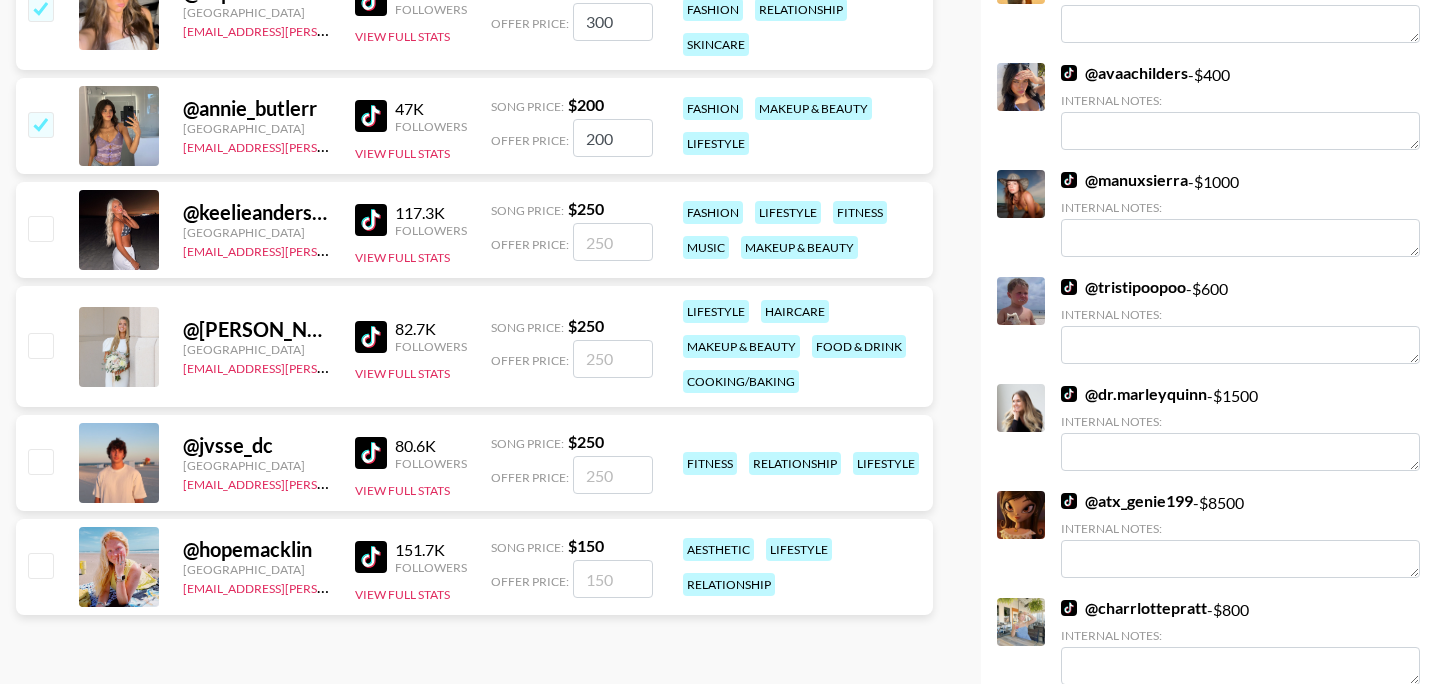 click at bounding box center [40, 228] 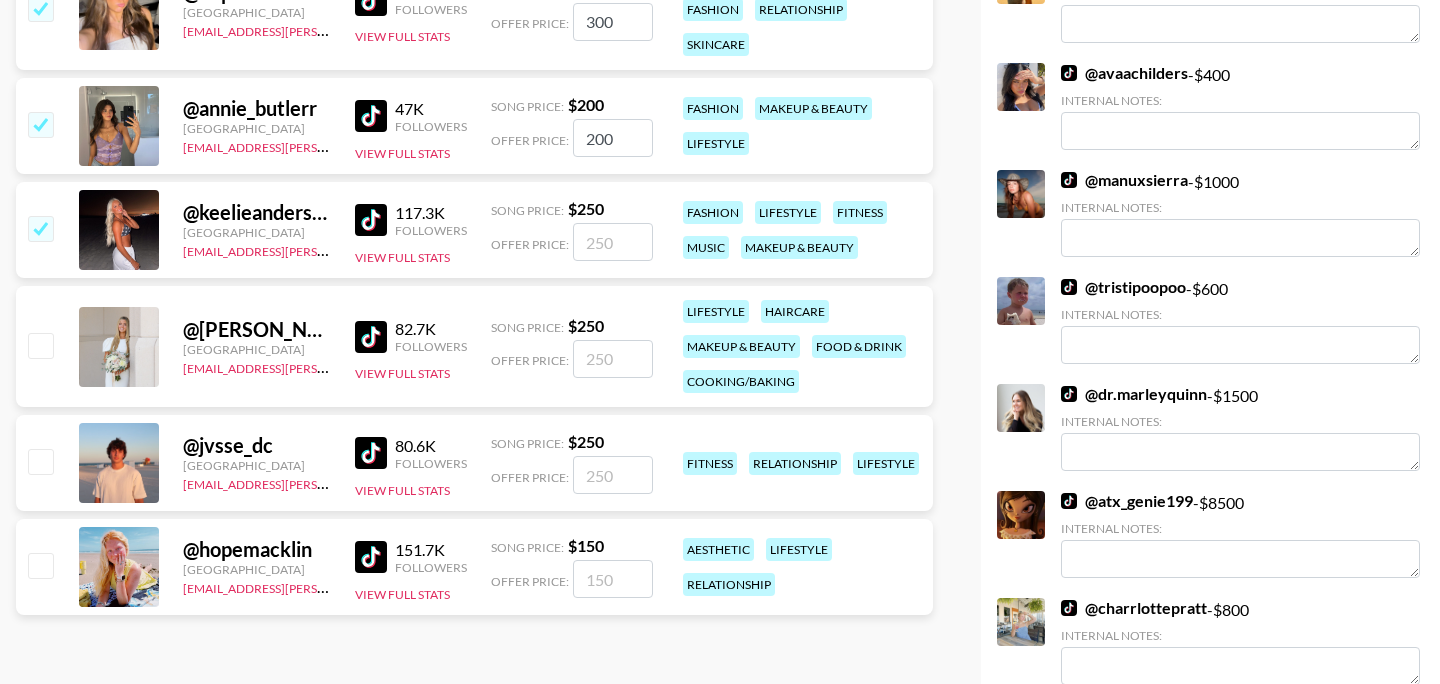 checkbox on "true" 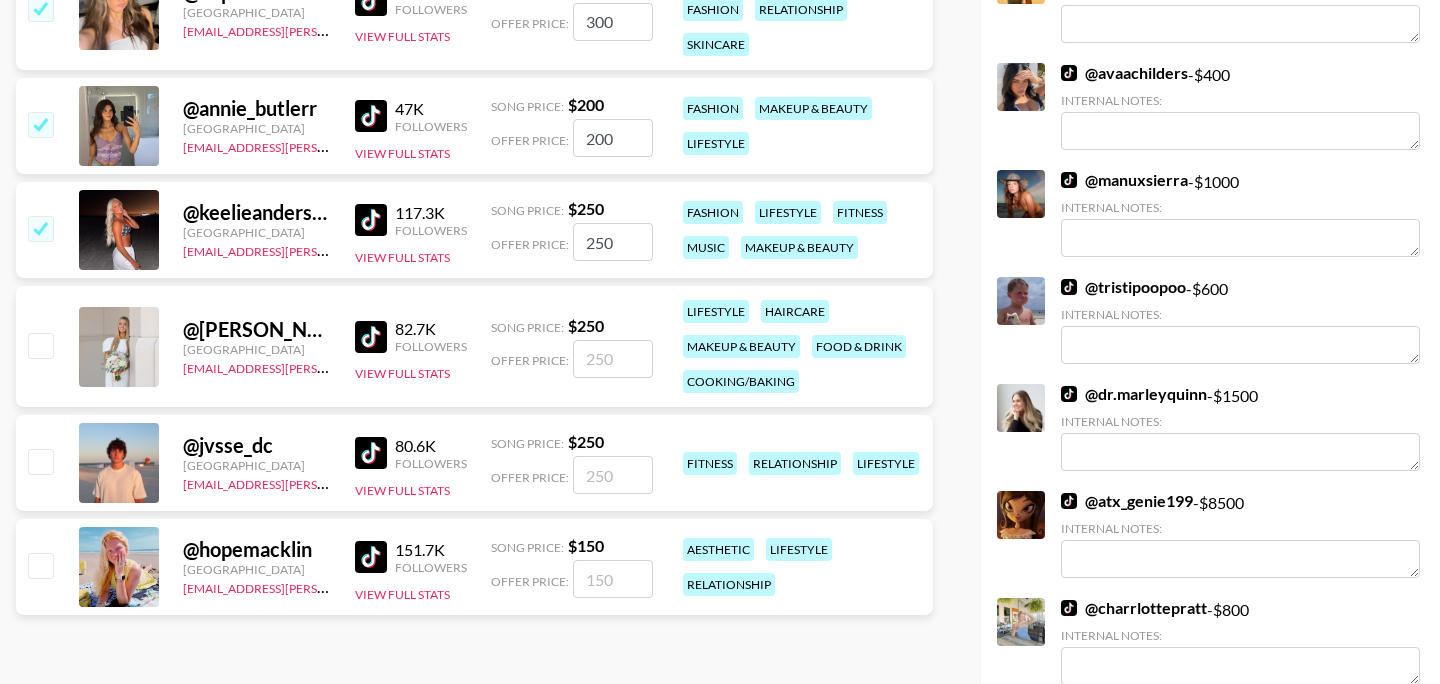 click at bounding box center (40, 565) 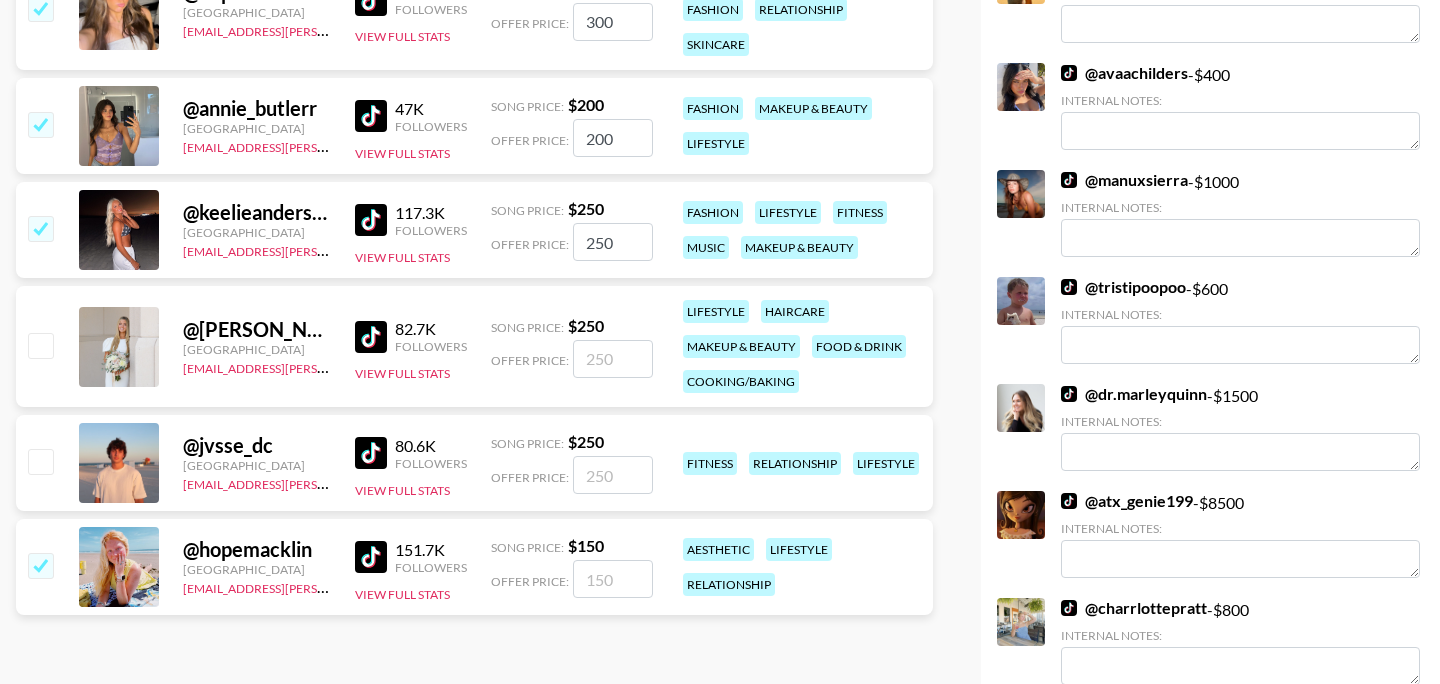 checkbox on "true" 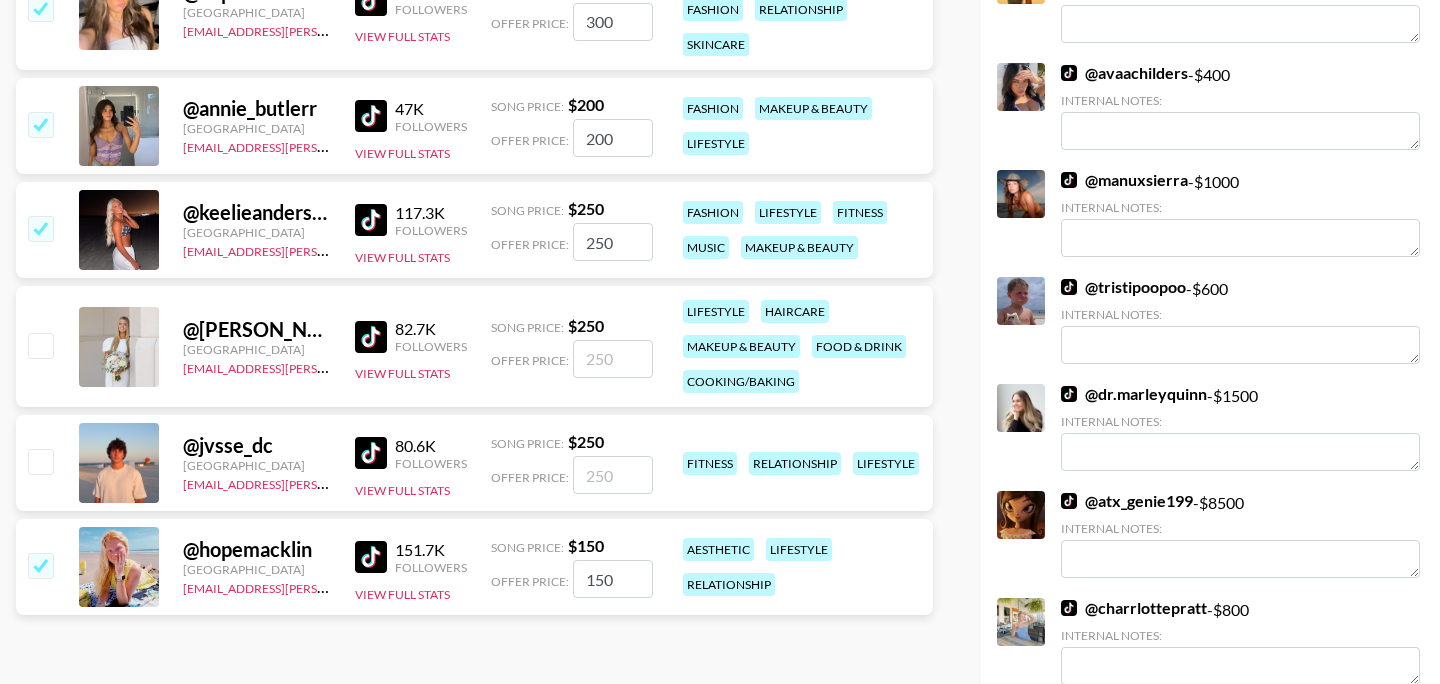 click at bounding box center [40, 345] 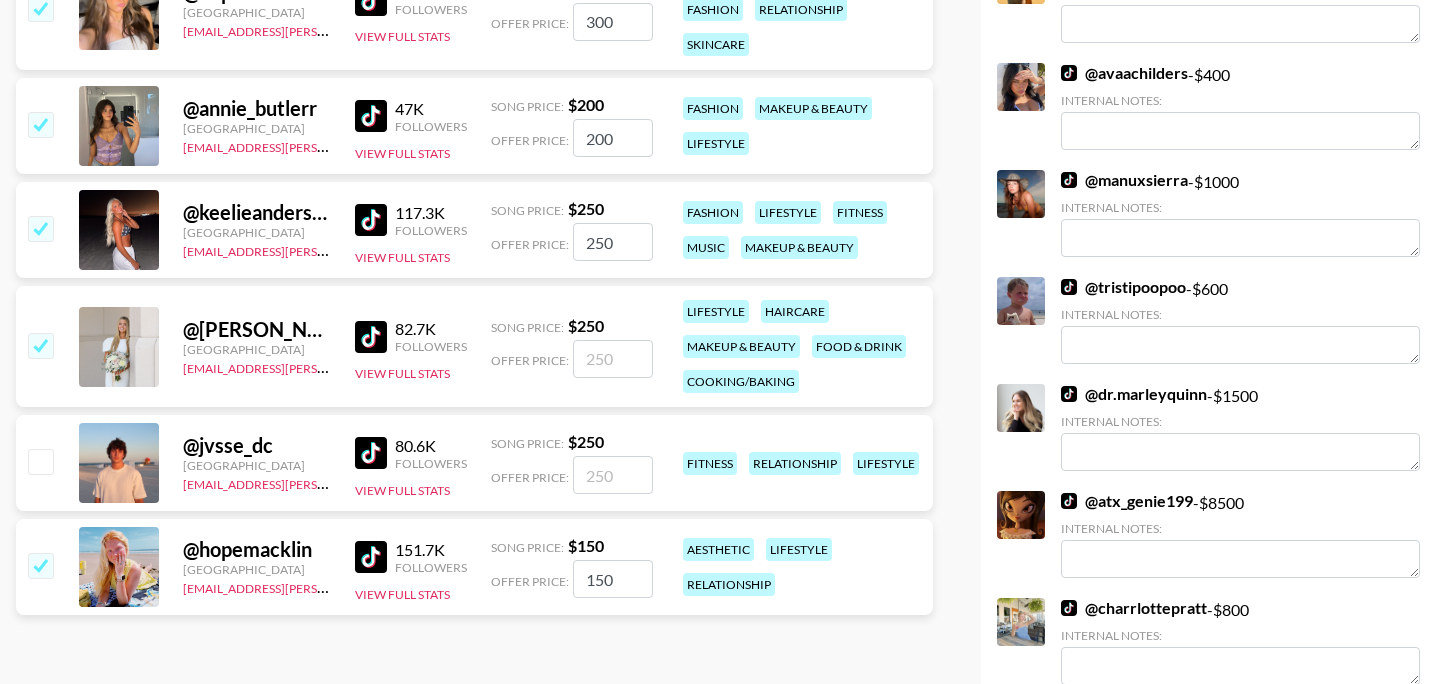 checkbox on "true" 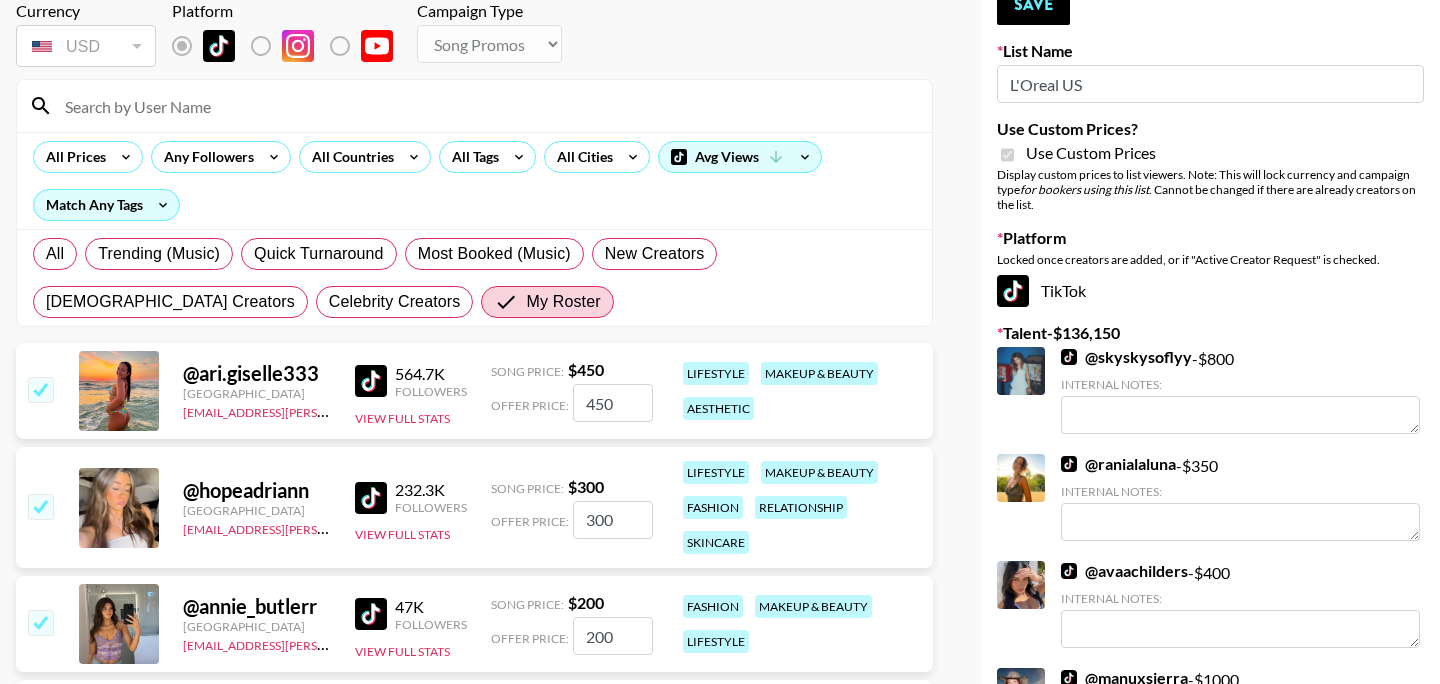 scroll, scrollTop: 168, scrollLeft: 0, axis: vertical 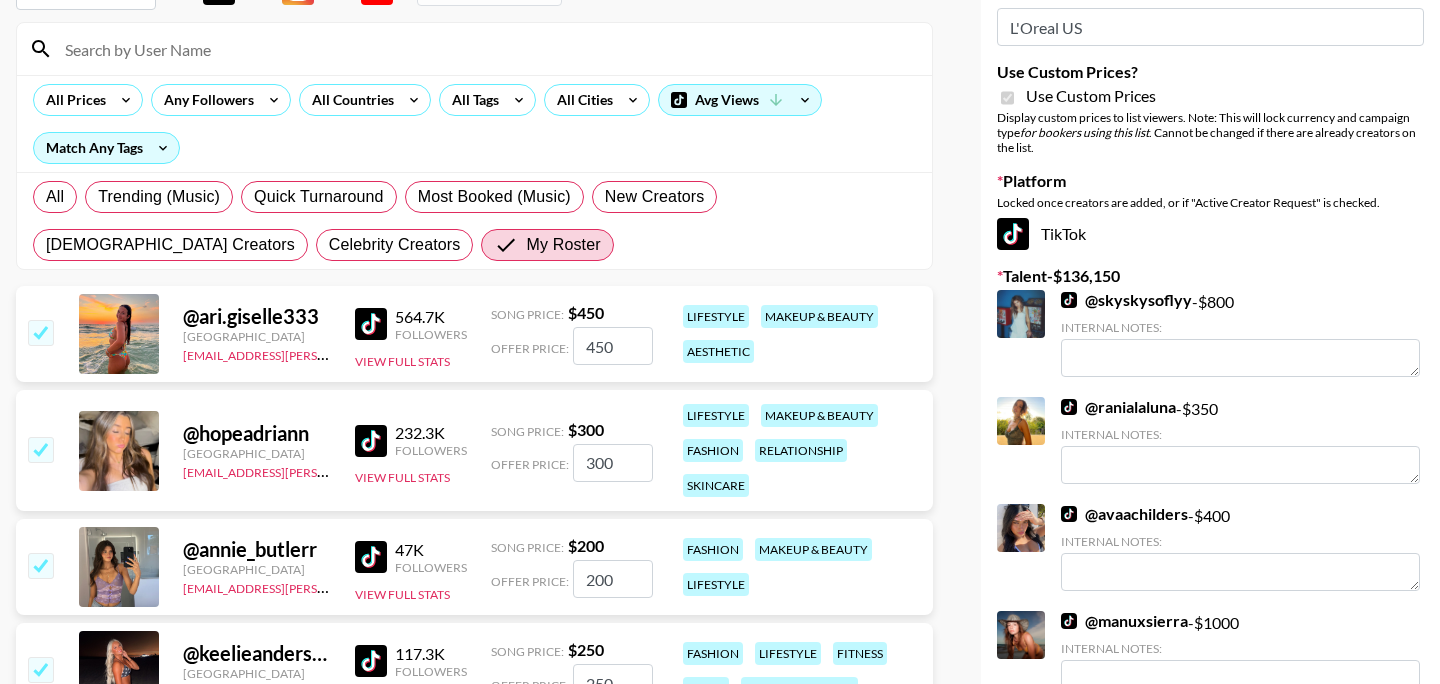 click on "450" at bounding box center (613, 346) 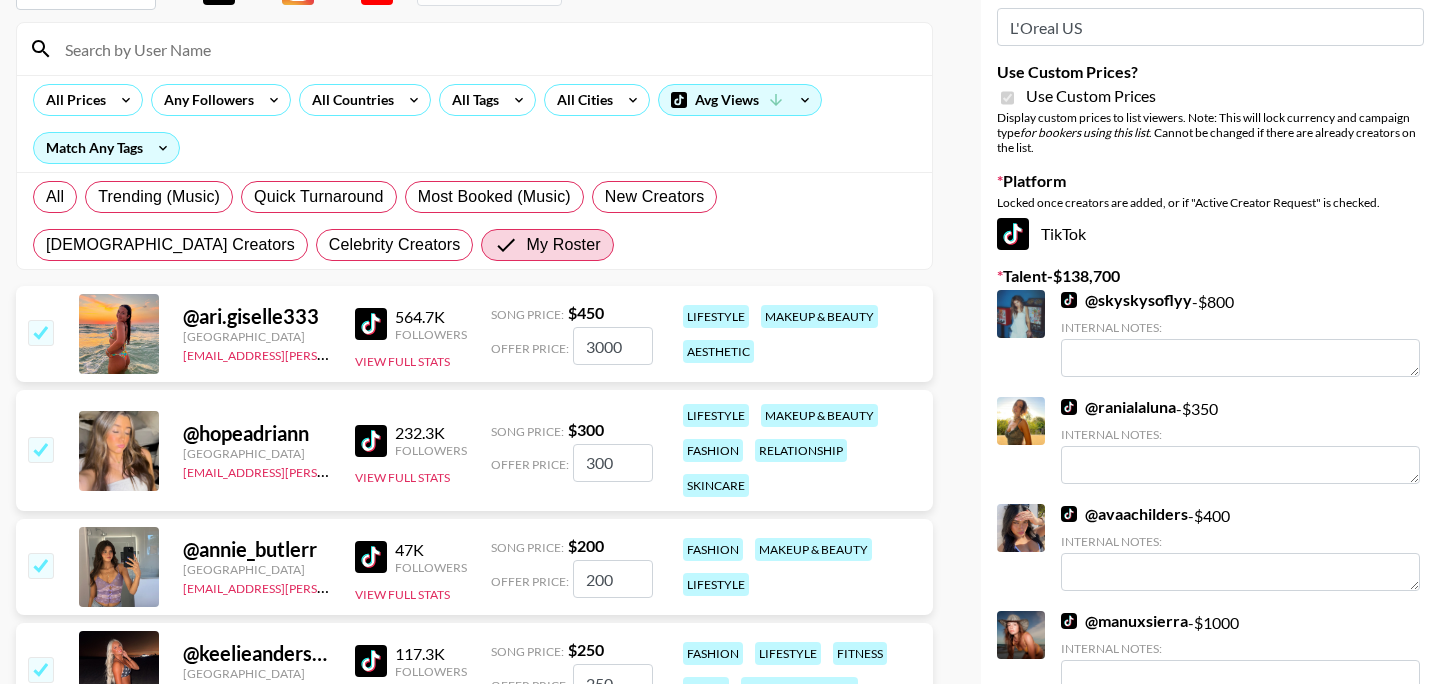type on "3000" 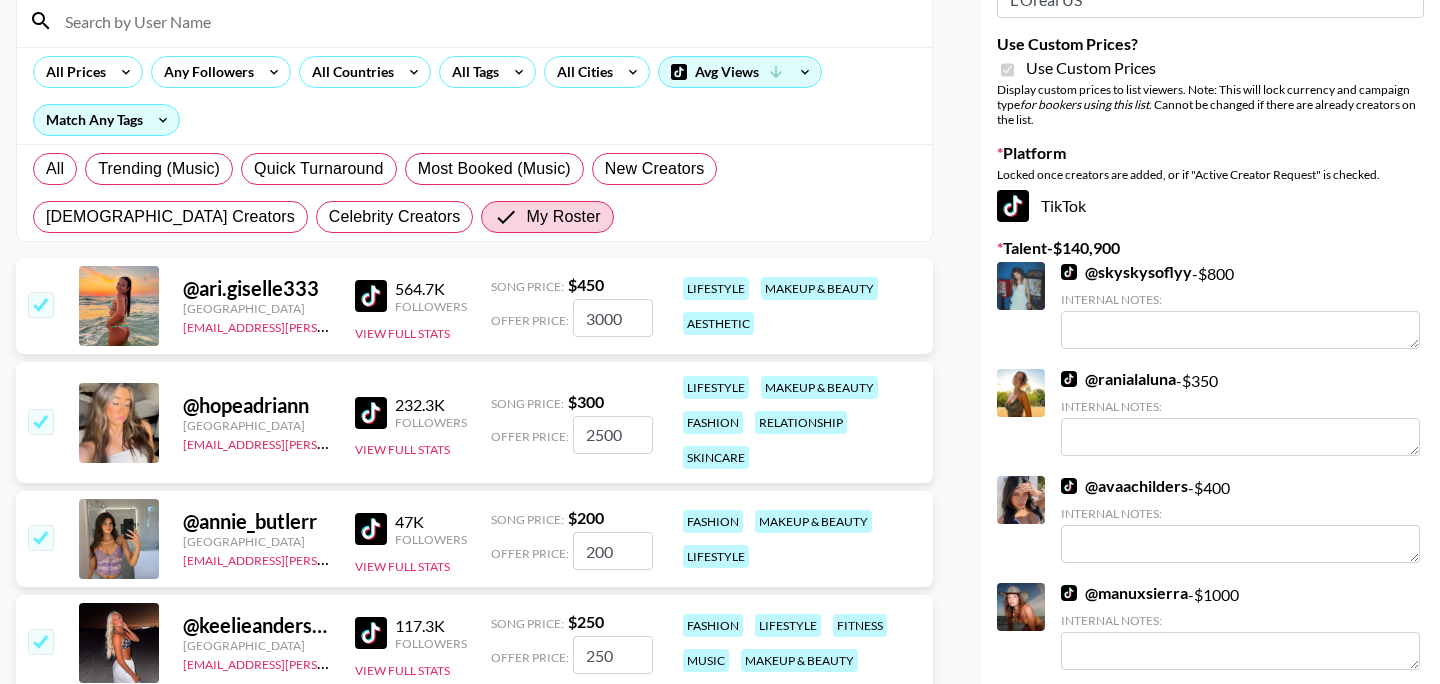 scroll, scrollTop: 216, scrollLeft: 0, axis: vertical 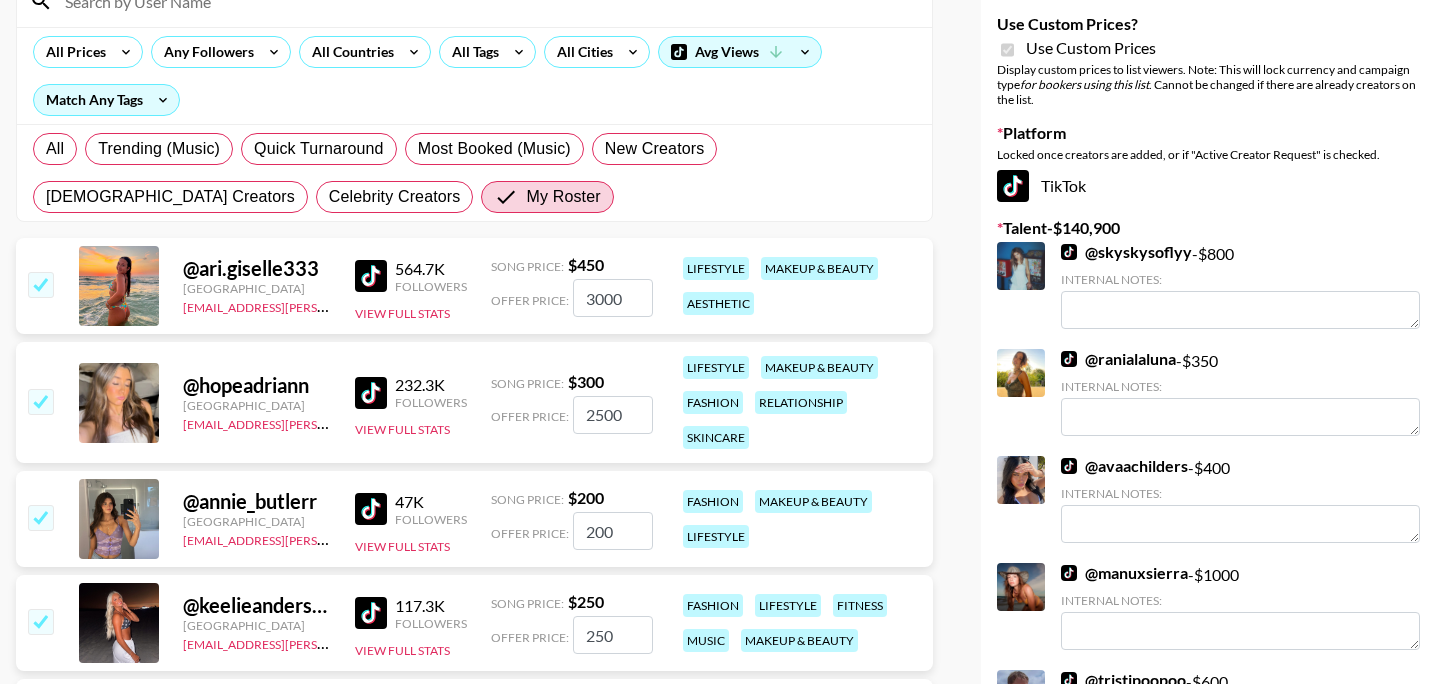 type on "2500" 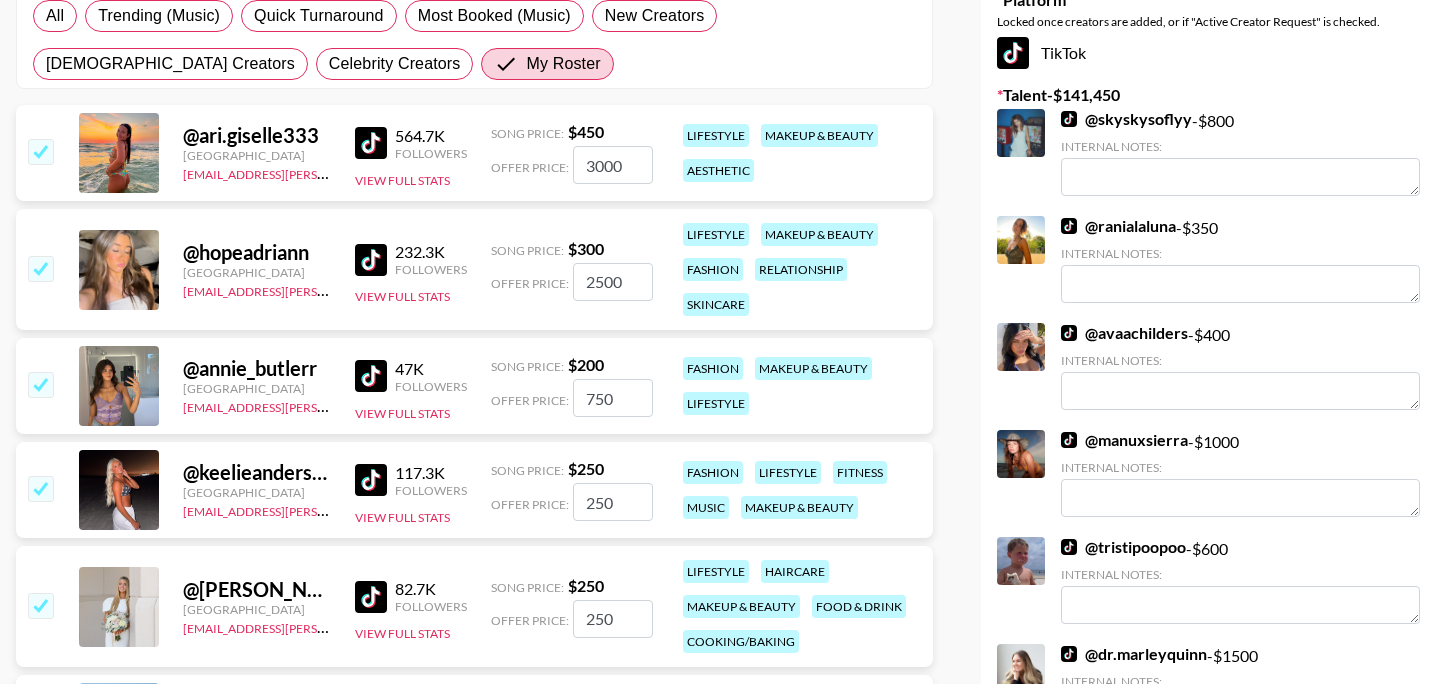 scroll, scrollTop: 372, scrollLeft: 0, axis: vertical 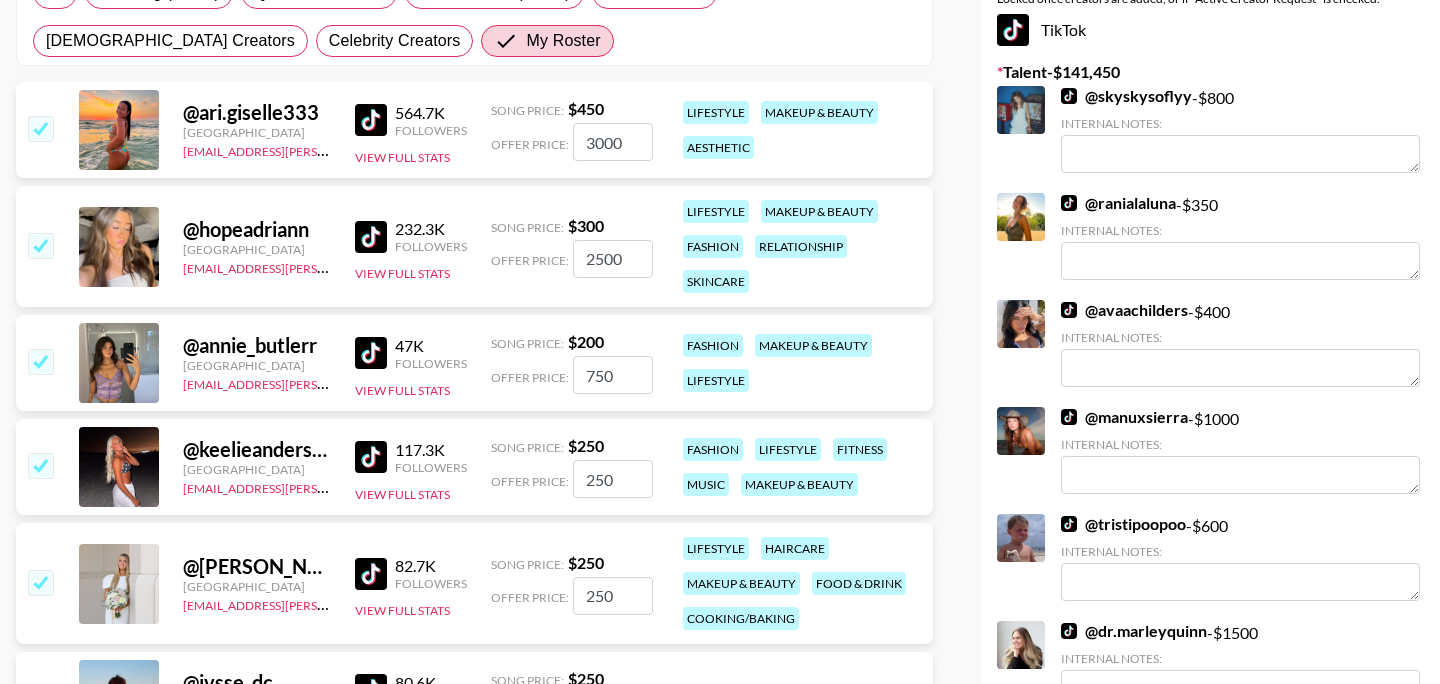 type on "750" 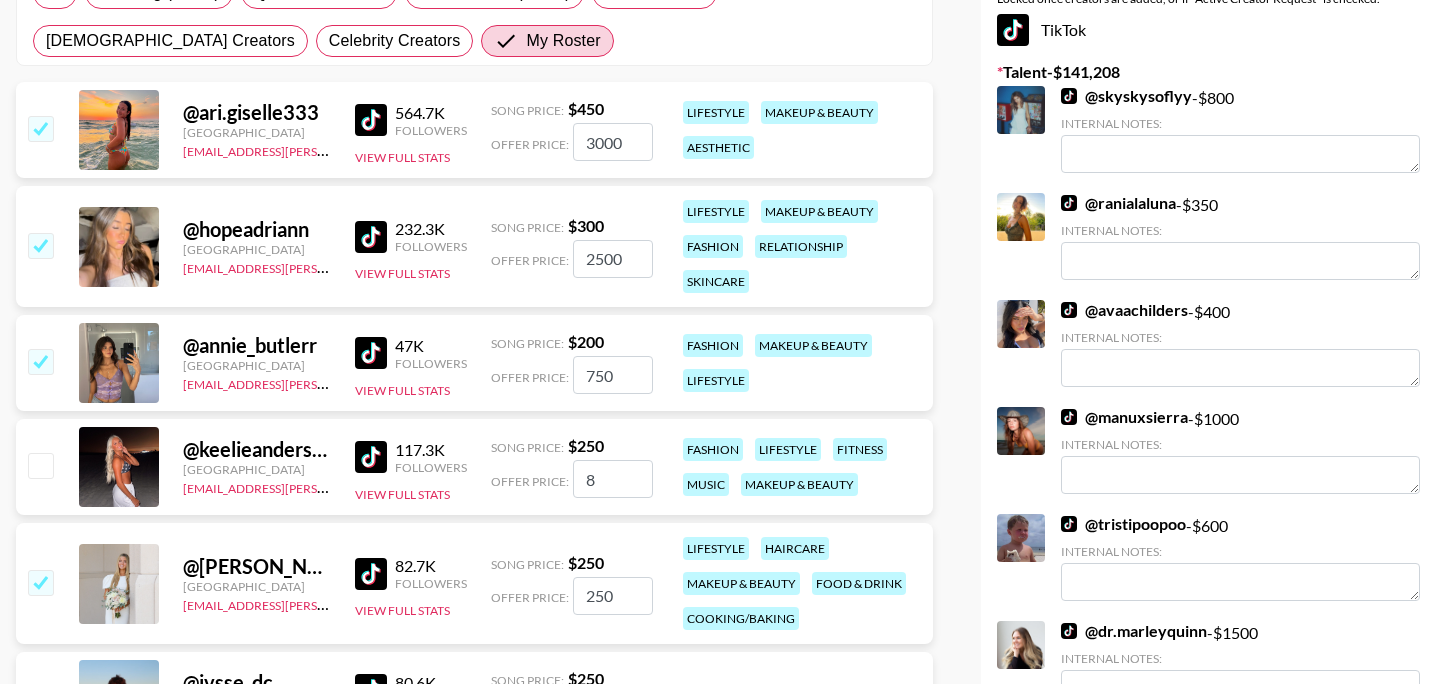 checkbox on "false" 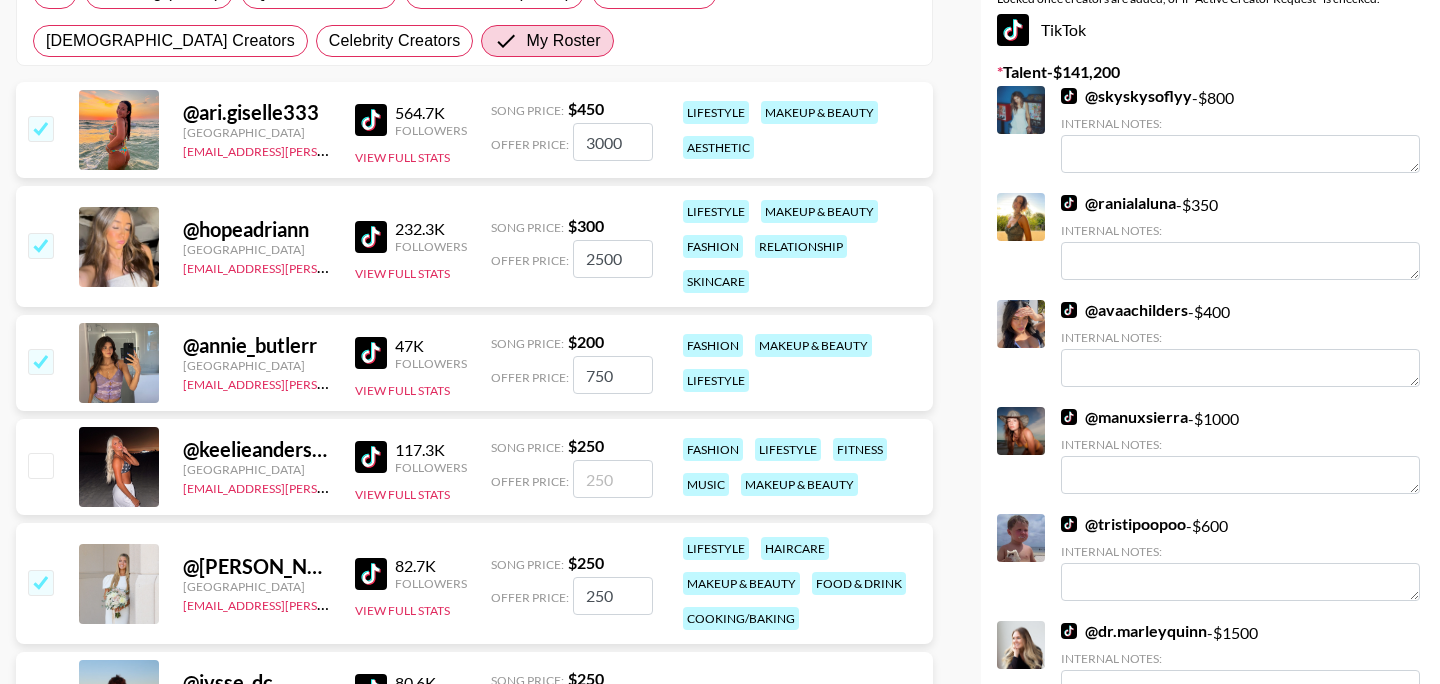 type on "7" 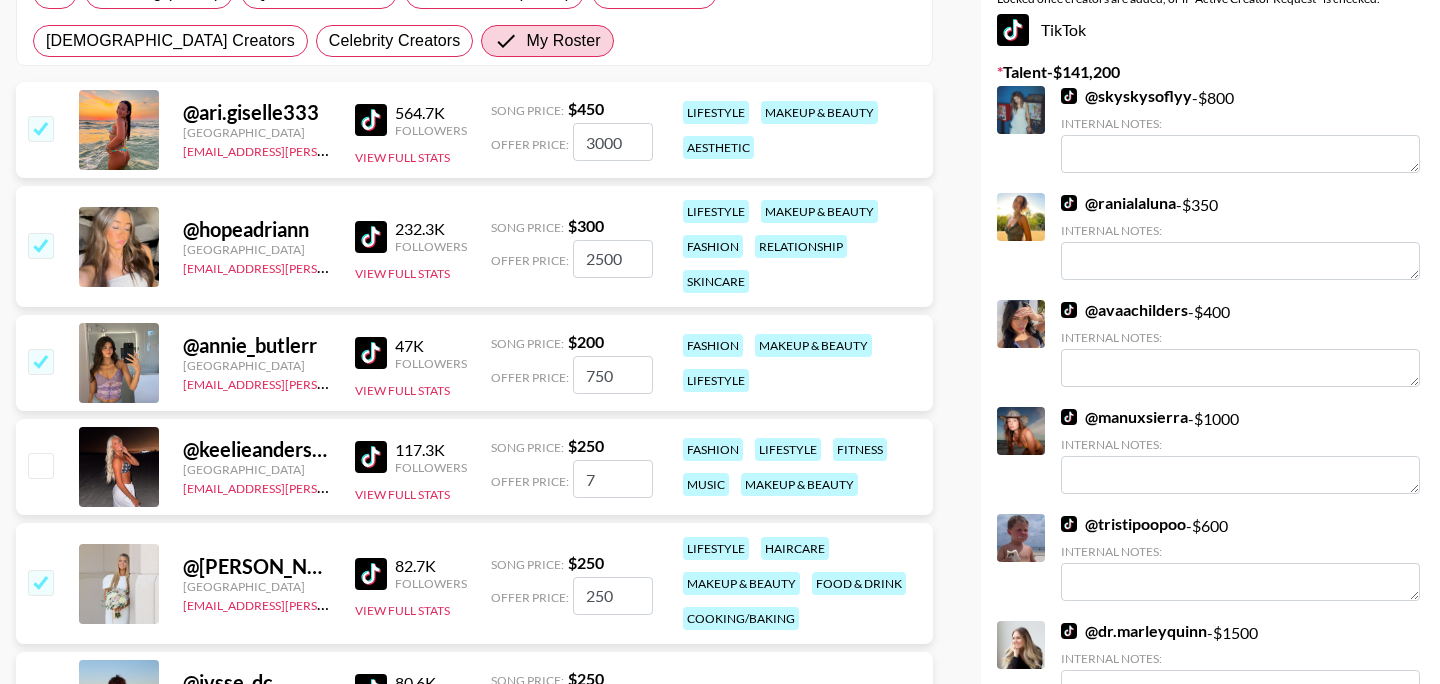 checkbox on "true" 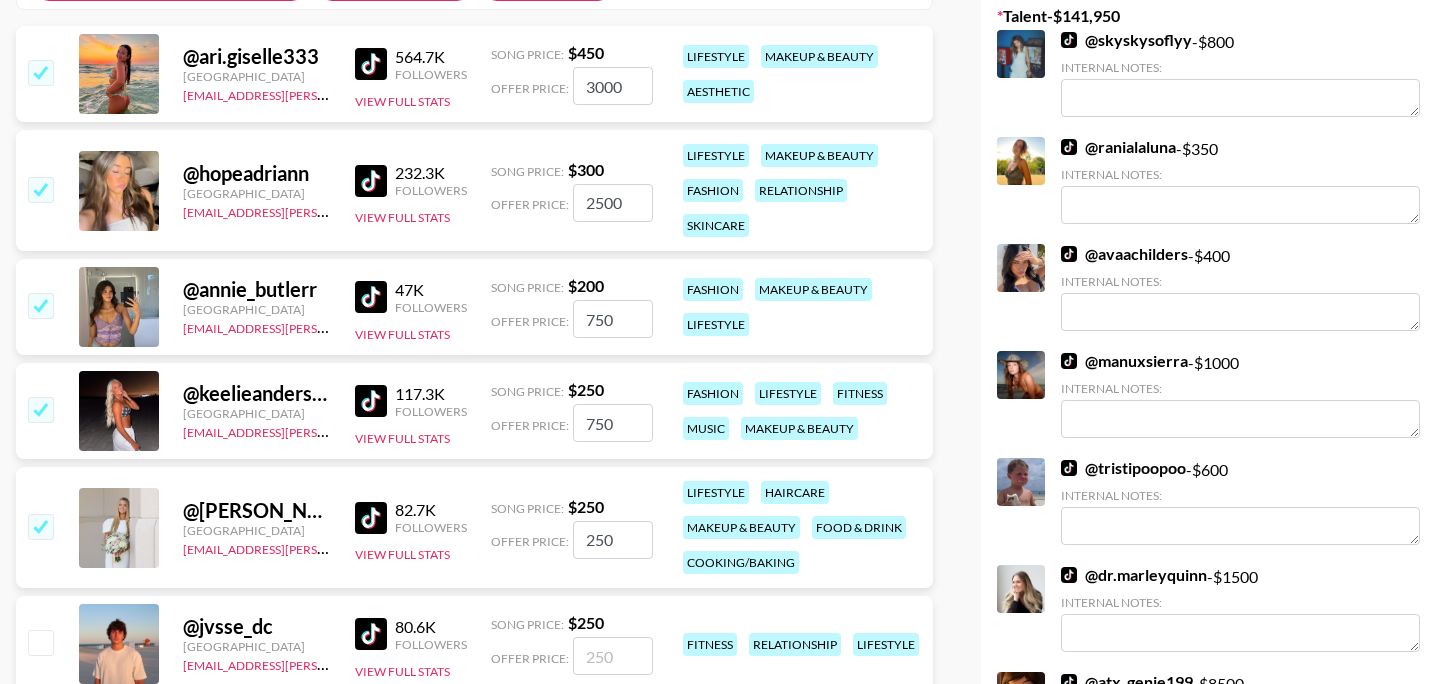scroll, scrollTop: 475, scrollLeft: 0, axis: vertical 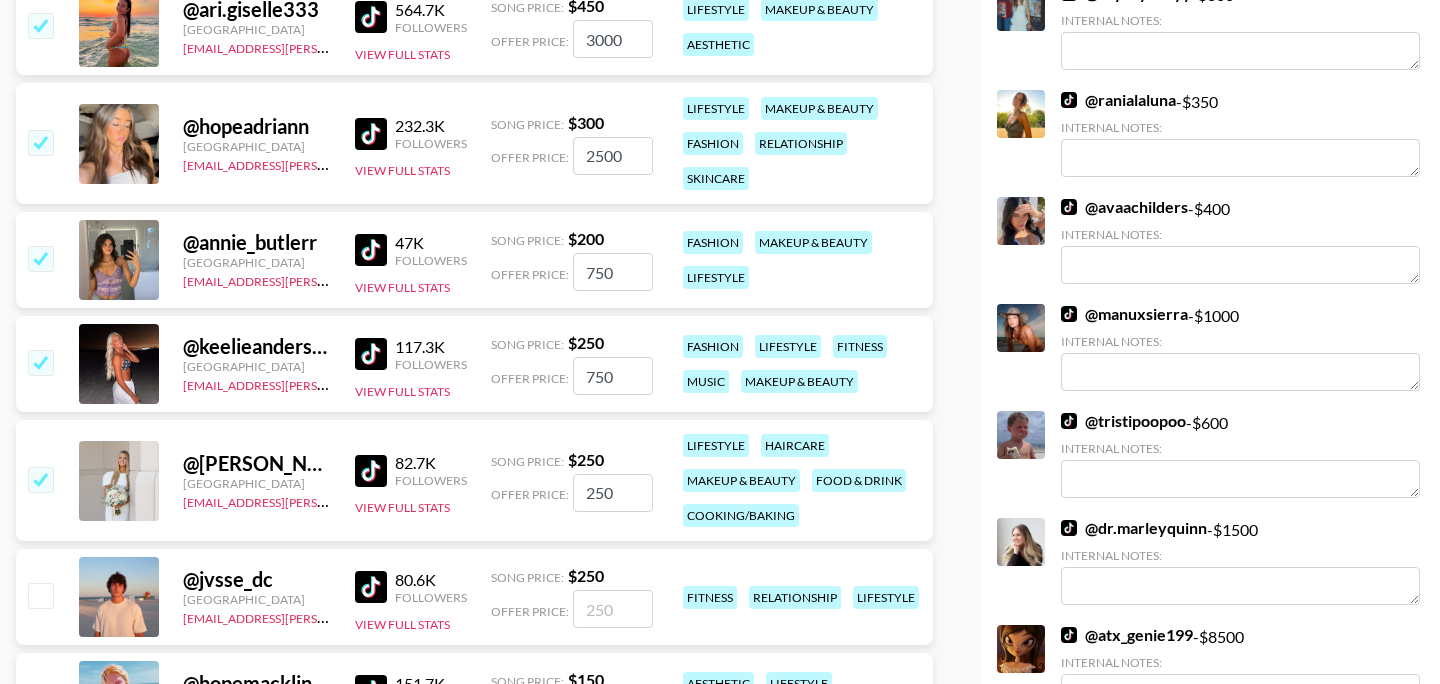 type on "750" 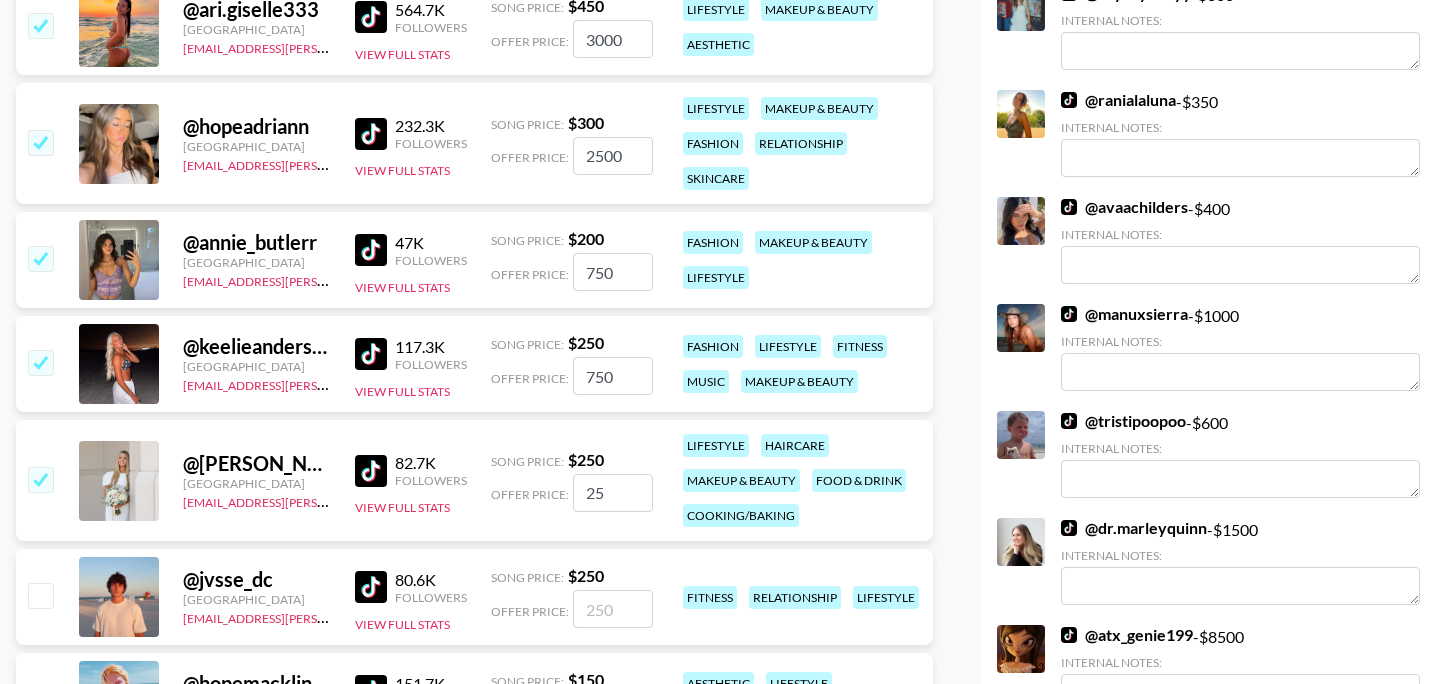 type on "2" 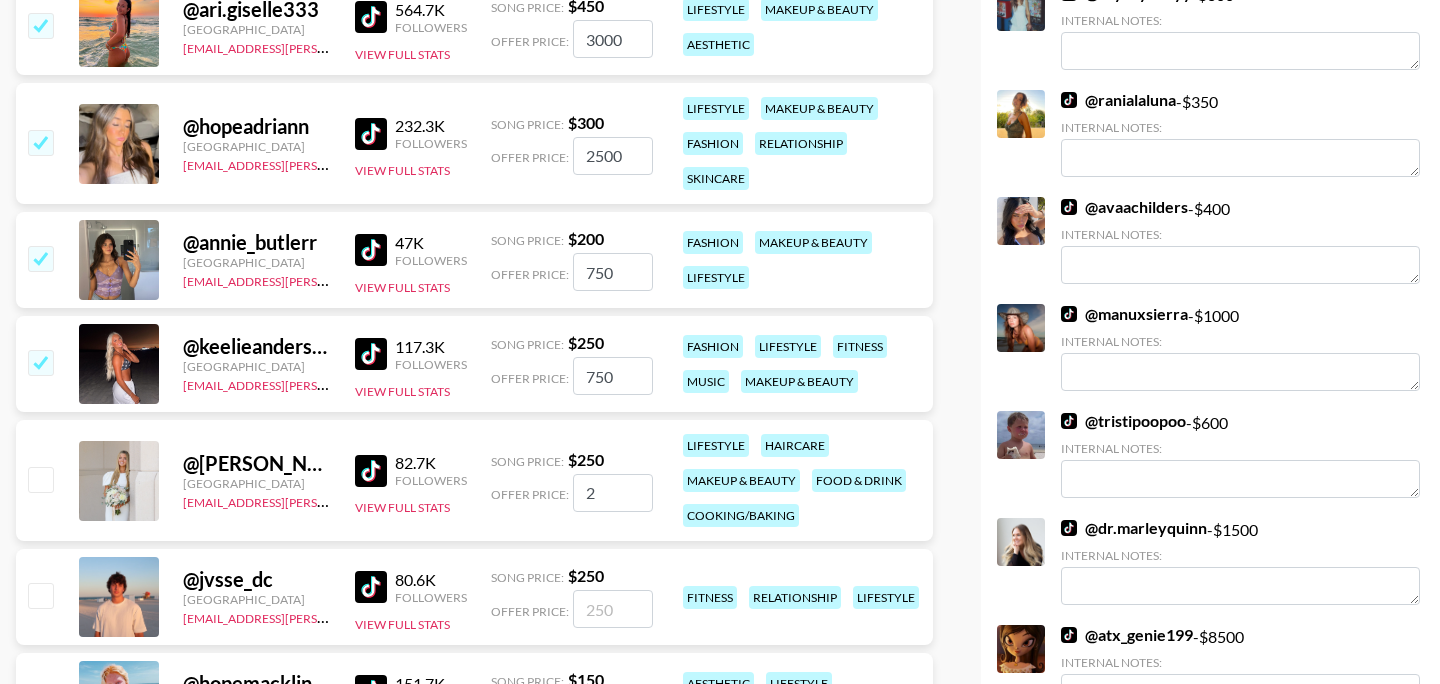 type 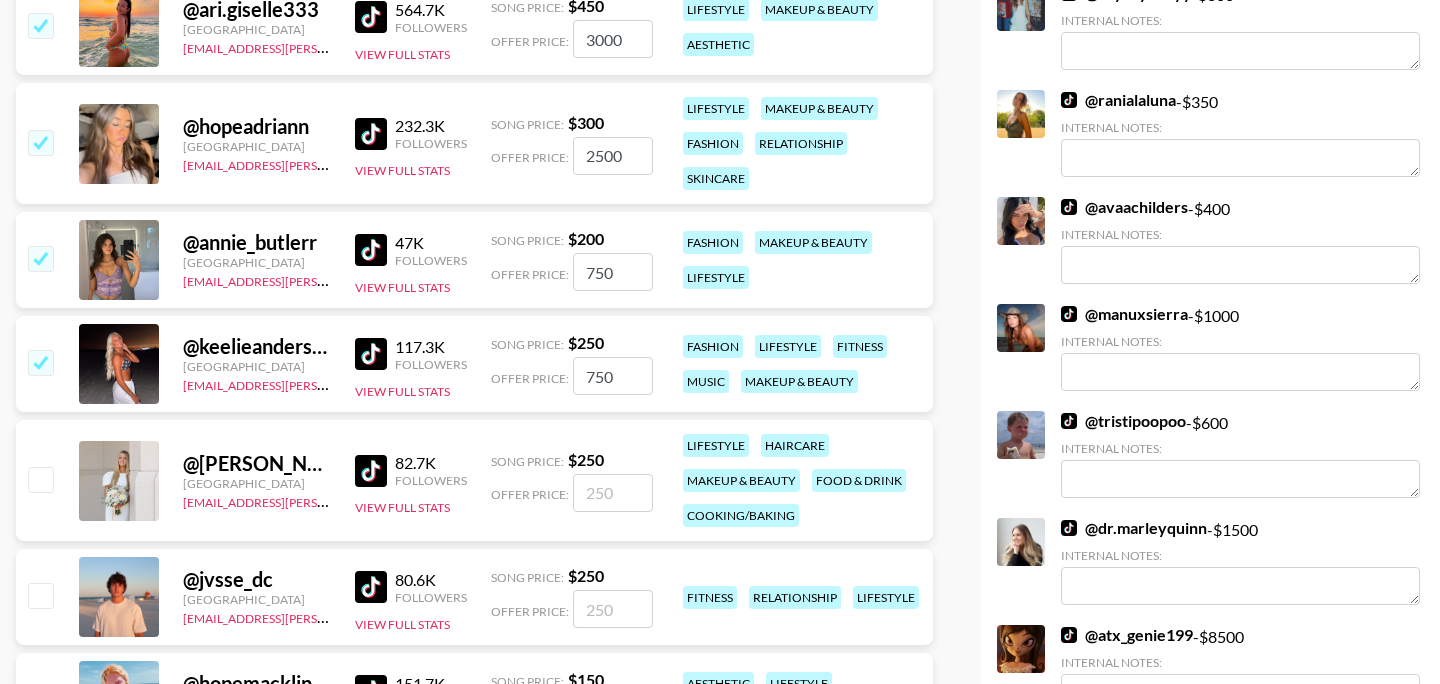 checkbox on "false" 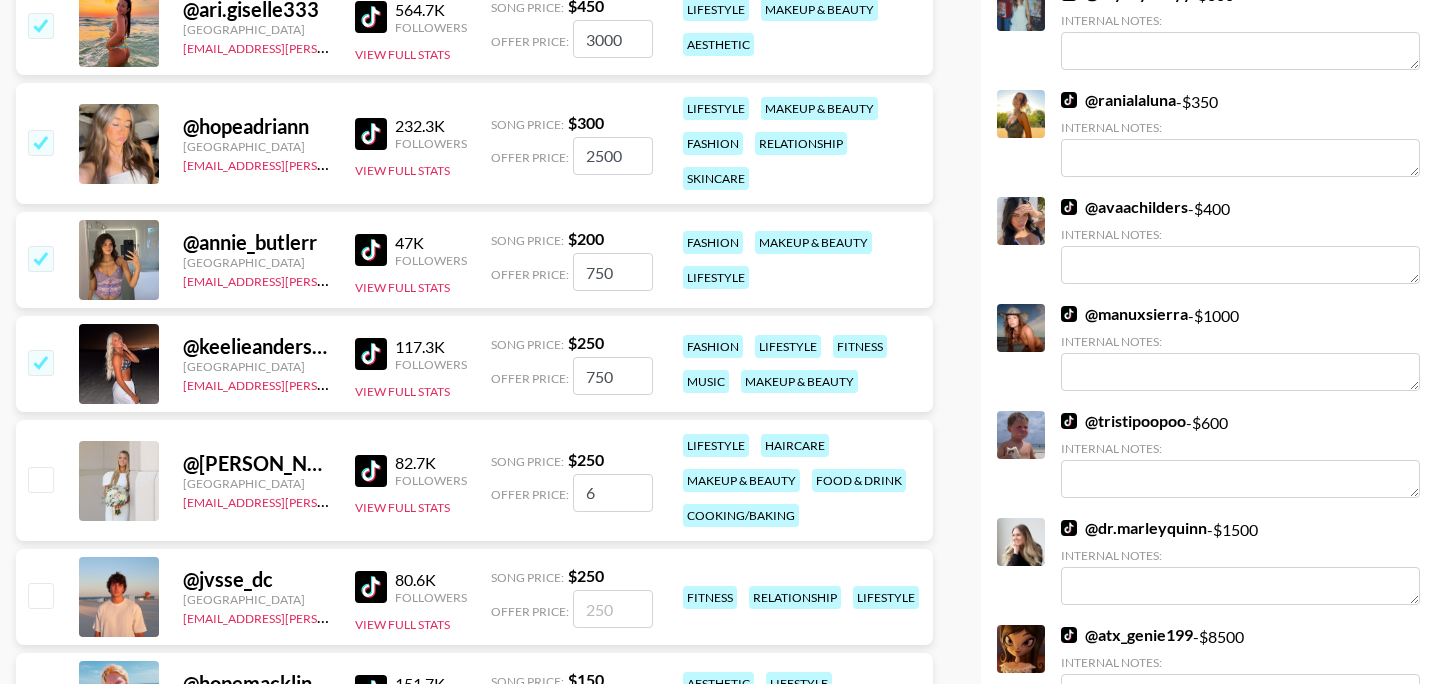 checkbox on "true" 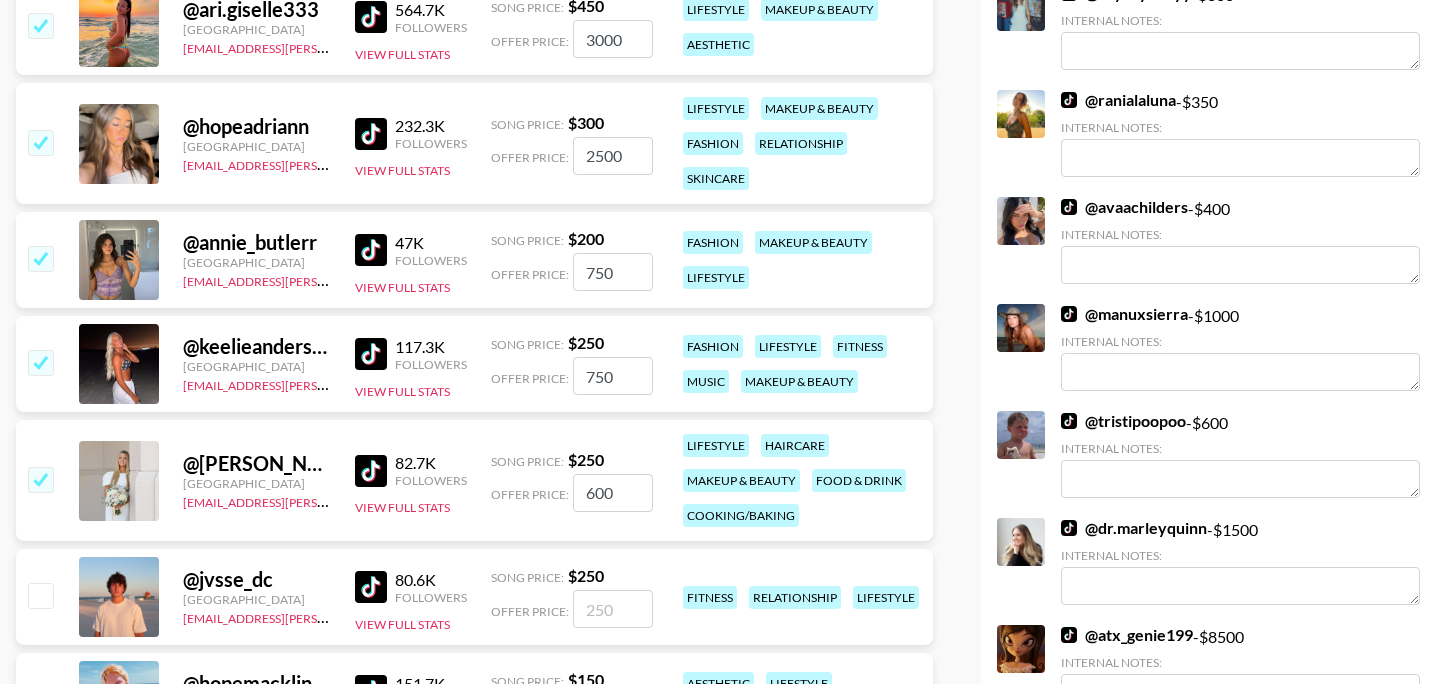 type on "600" 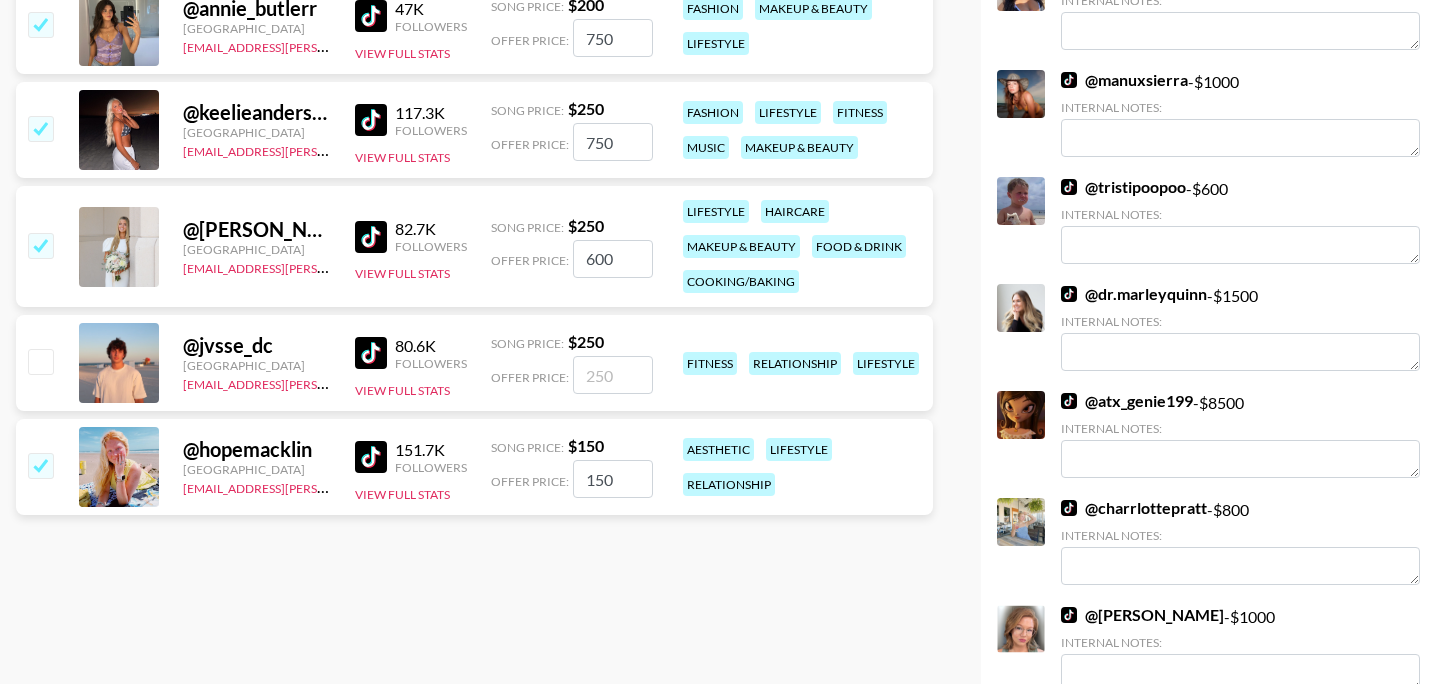 scroll, scrollTop: 711, scrollLeft: 0, axis: vertical 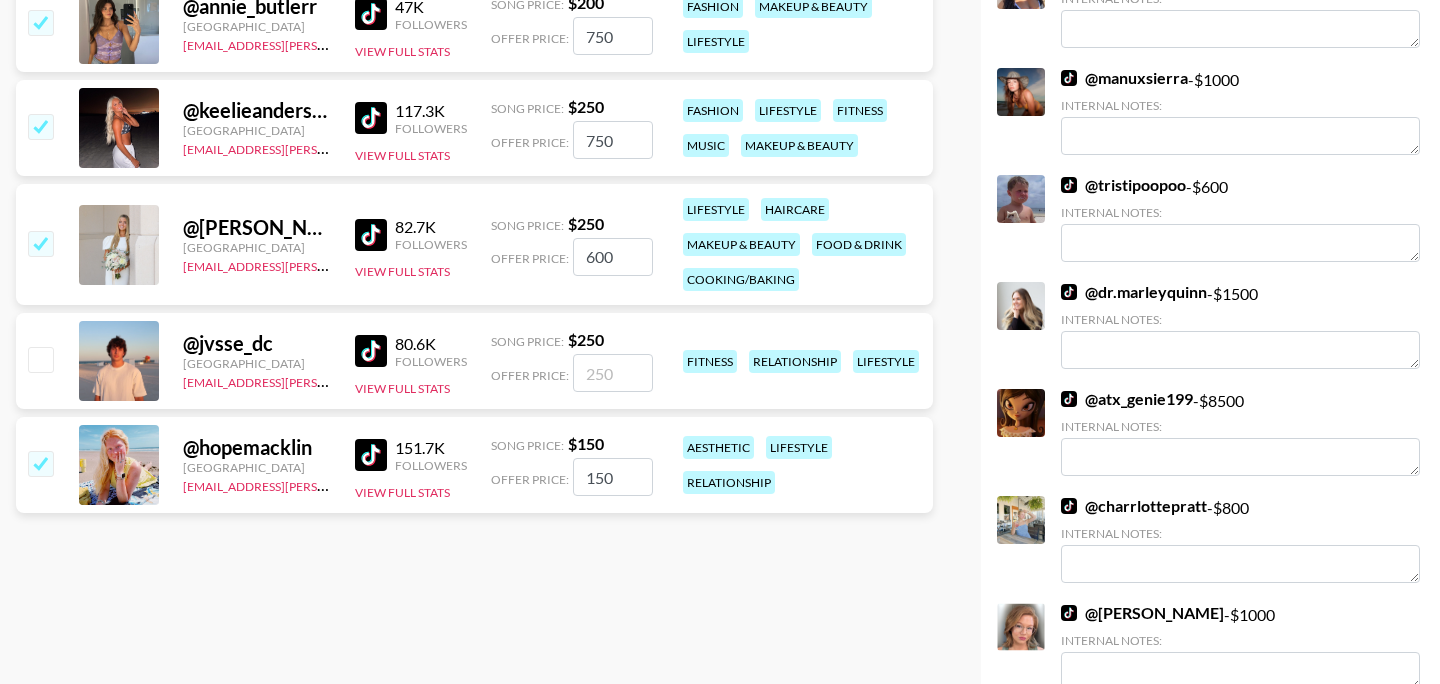 click on "150" at bounding box center (613, 477) 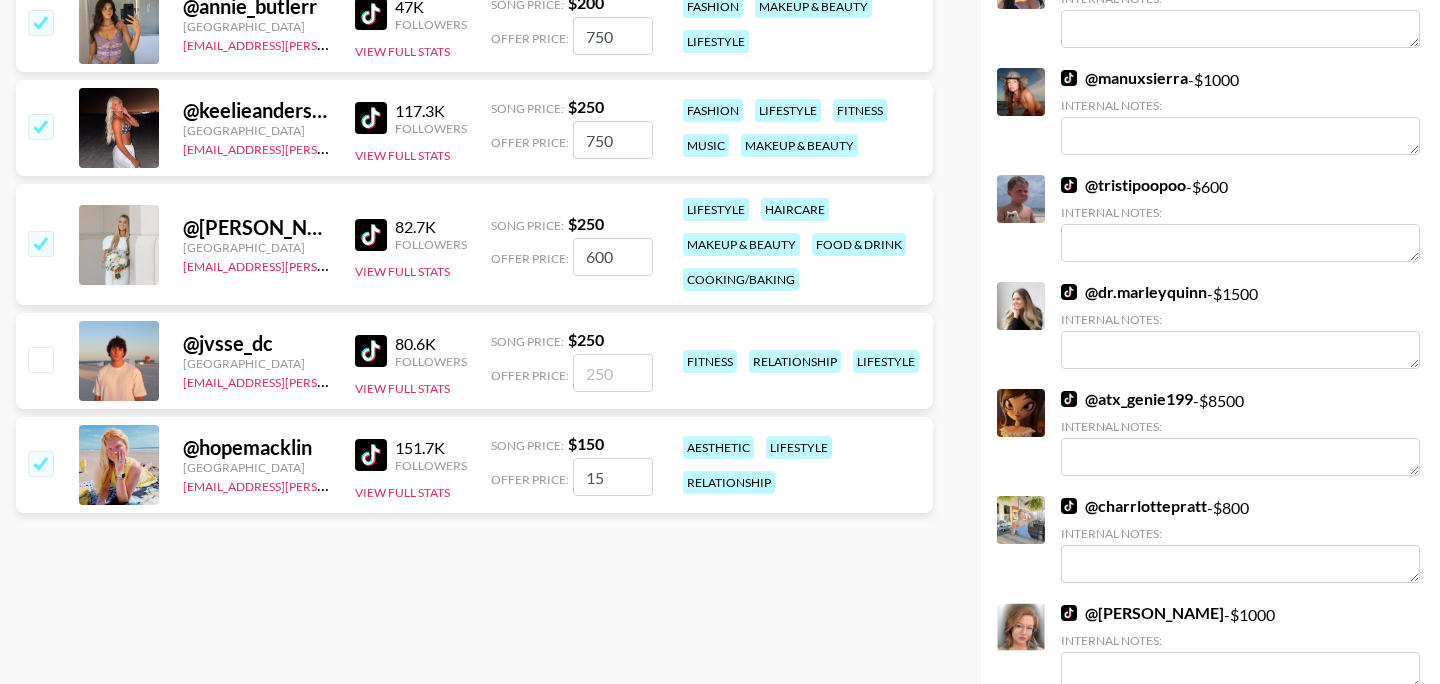 type on "1" 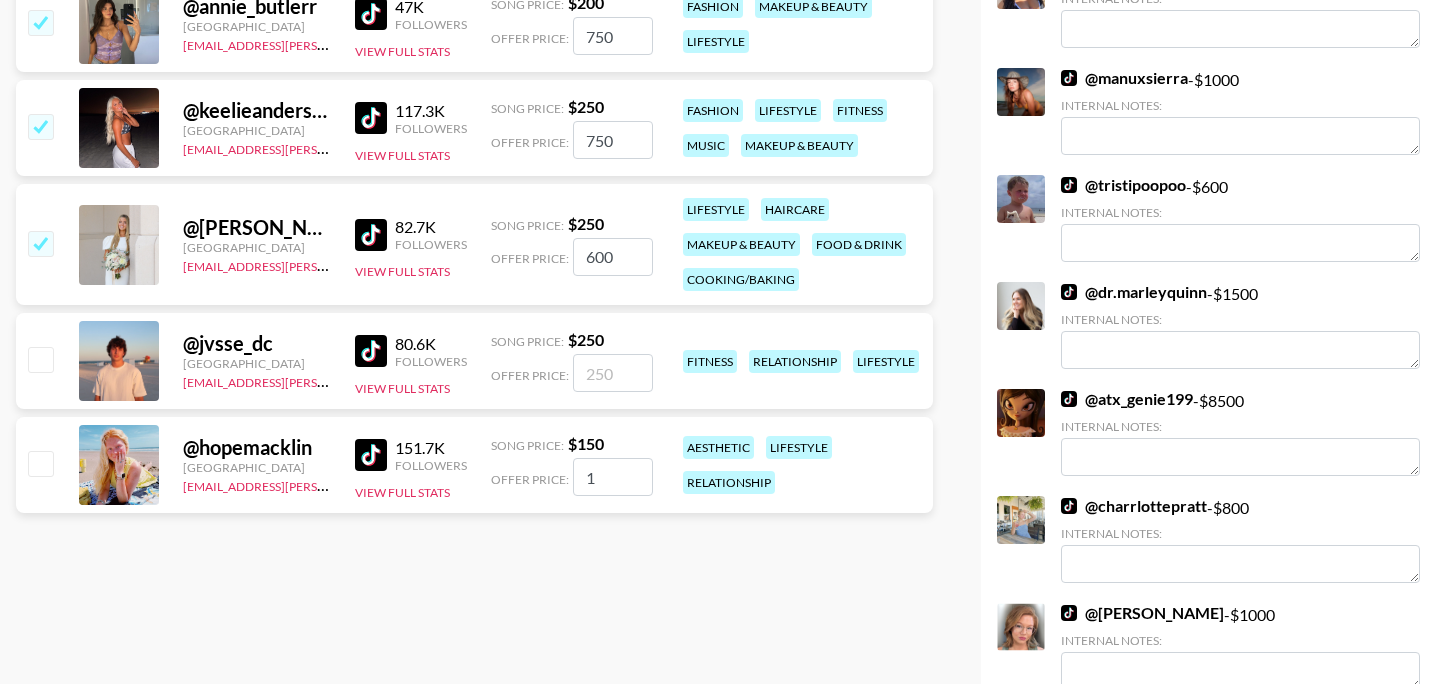 checkbox on "false" 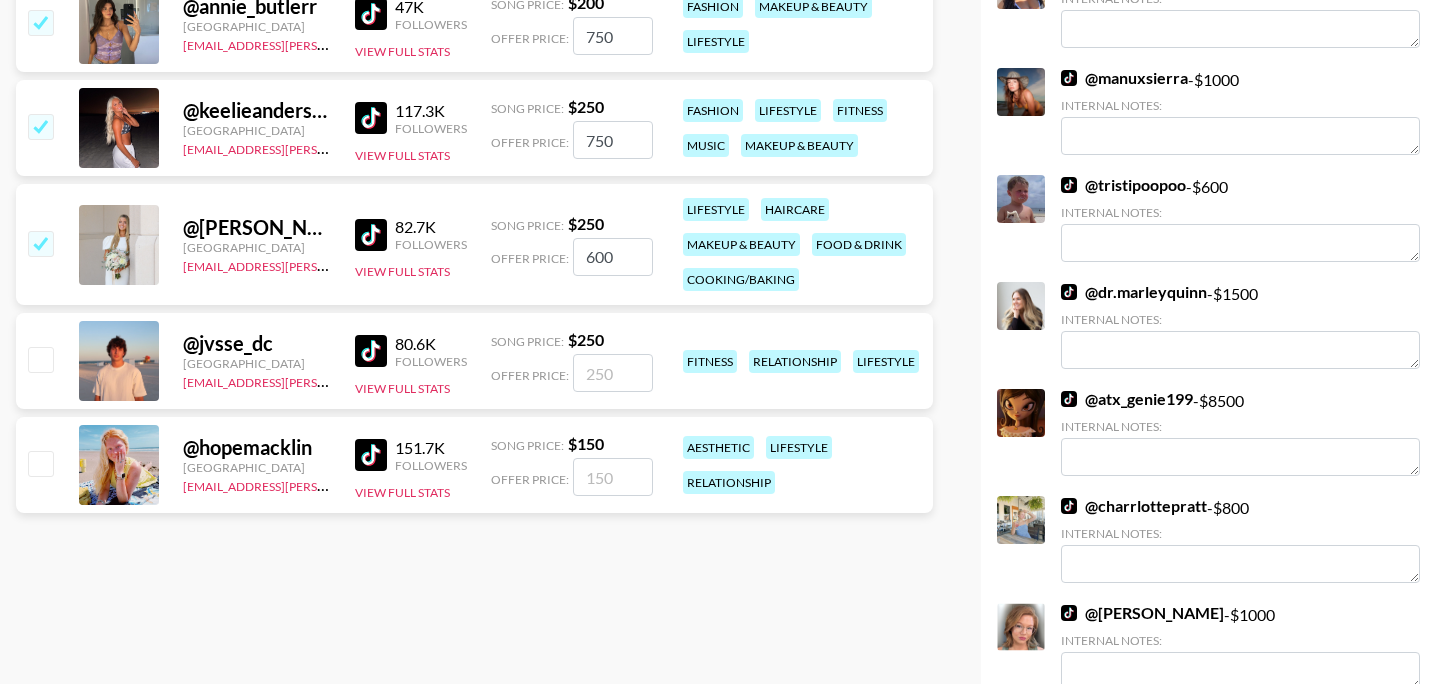 type on "5" 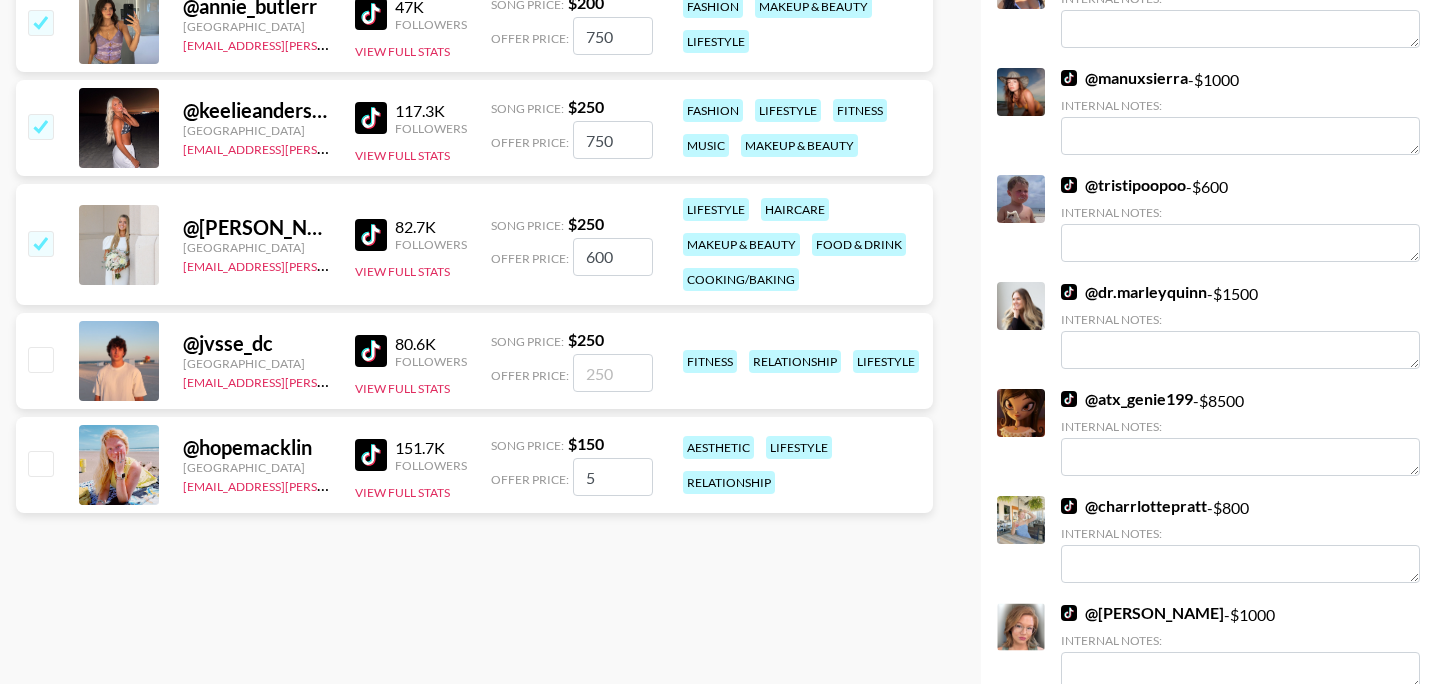 checkbox on "true" 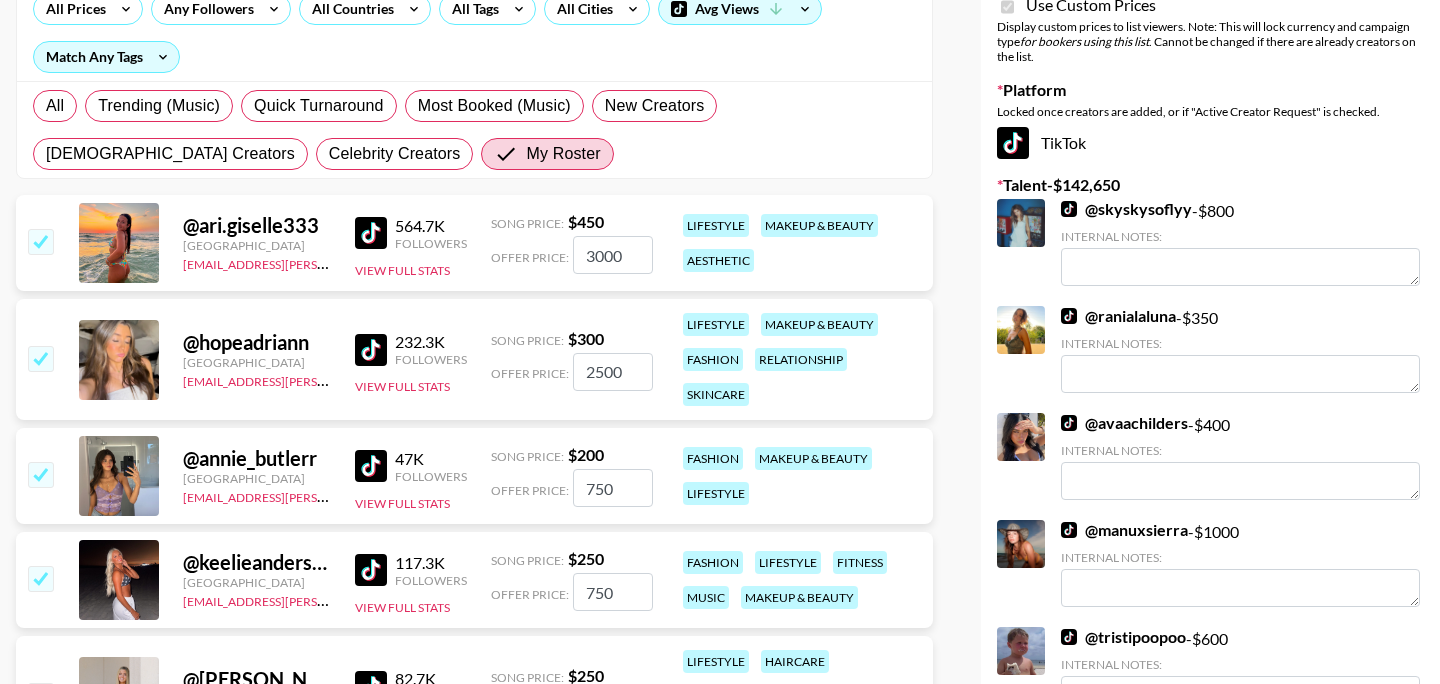 scroll, scrollTop: 0, scrollLeft: 0, axis: both 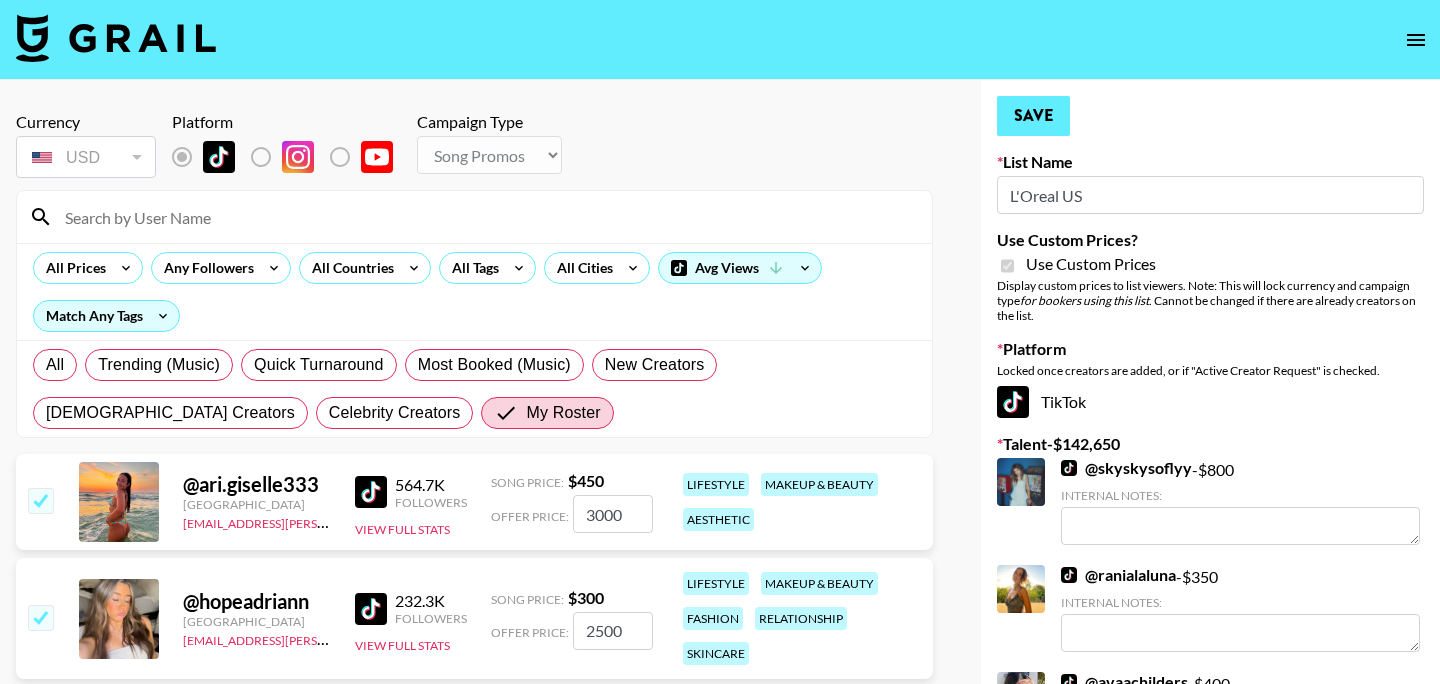 type on "500" 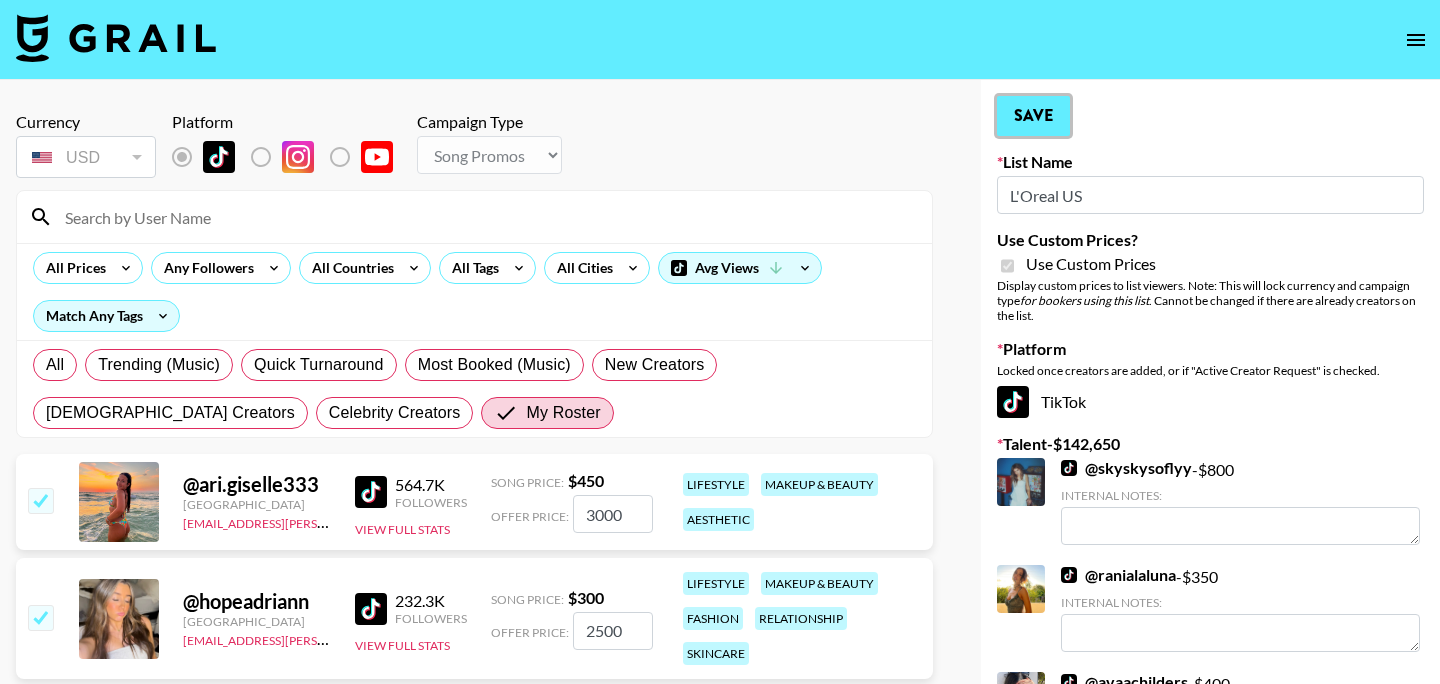 click on "Save" at bounding box center [1033, 116] 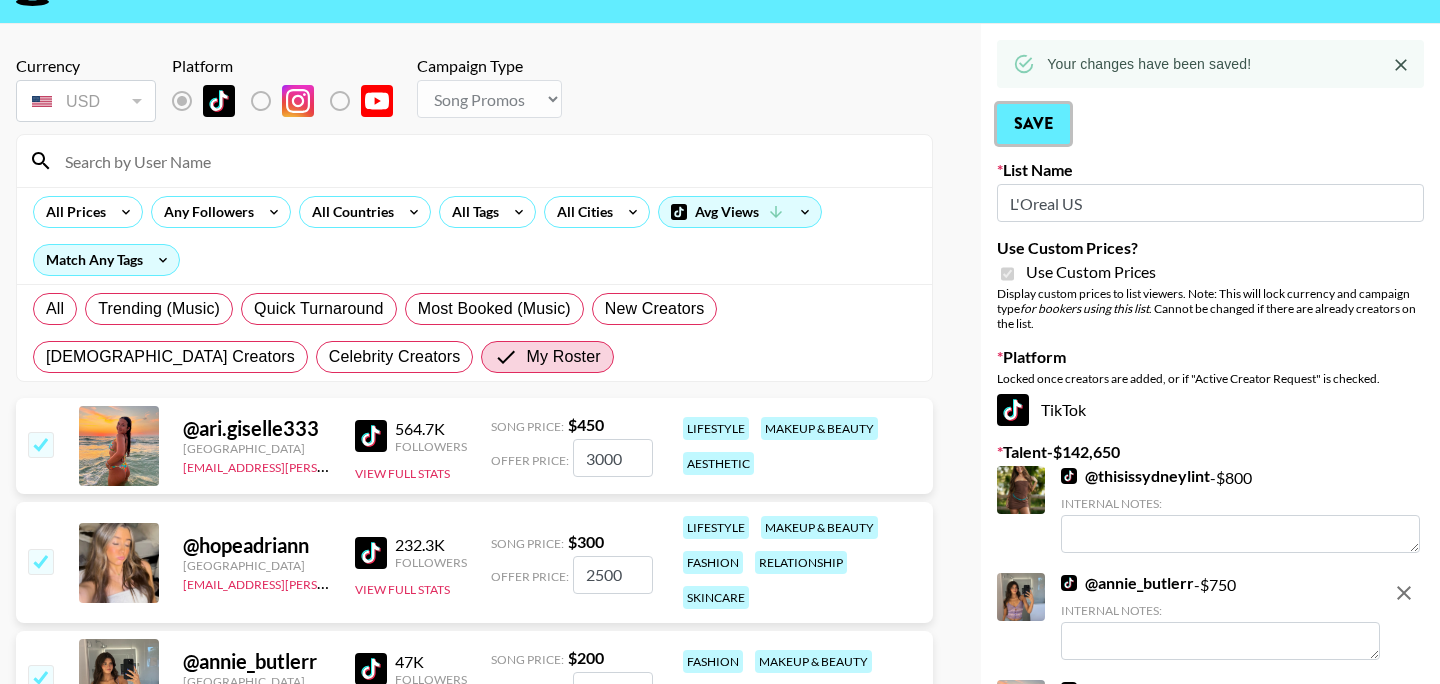 scroll, scrollTop: 88, scrollLeft: 0, axis: vertical 